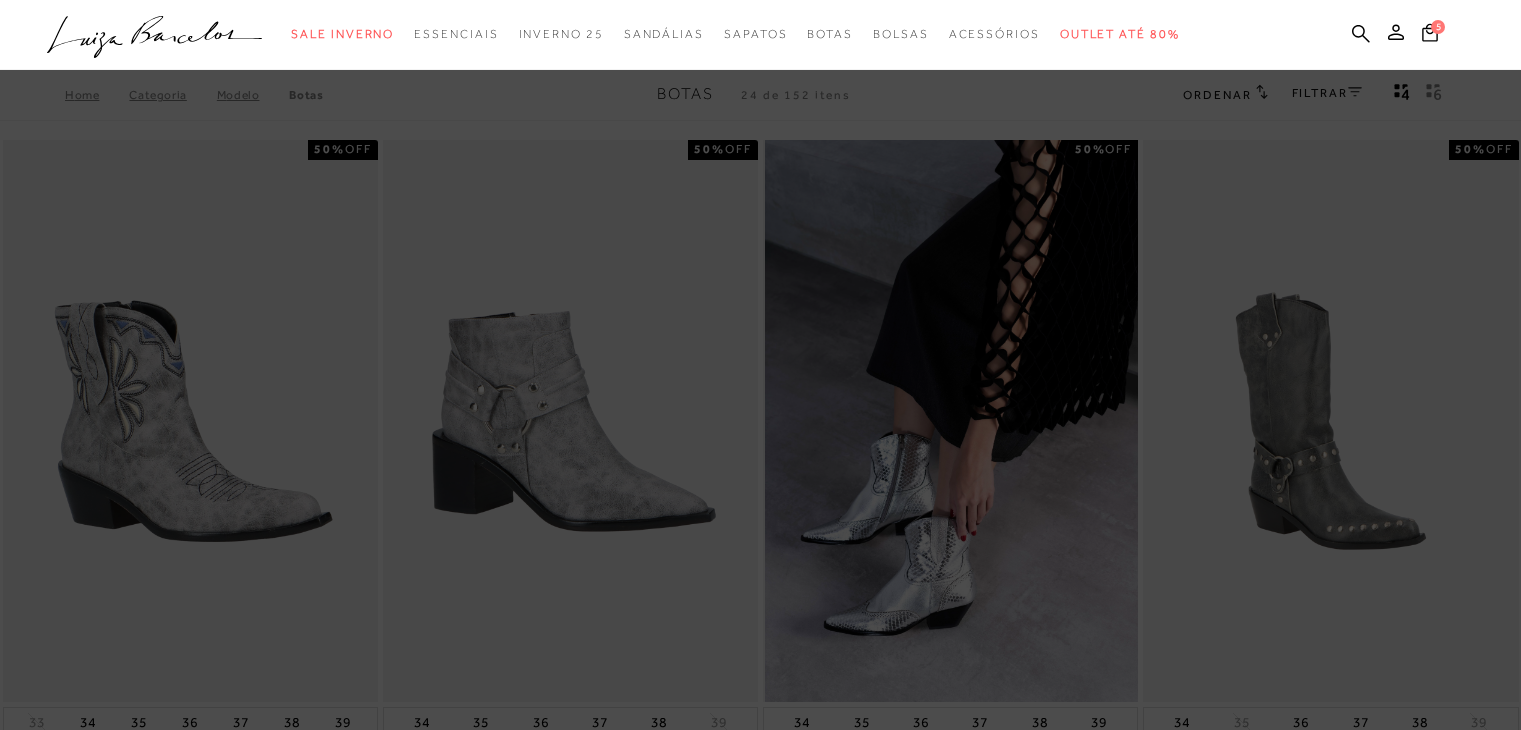 scroll, scrollTop: 0, scrollLeft: 0, axis: both 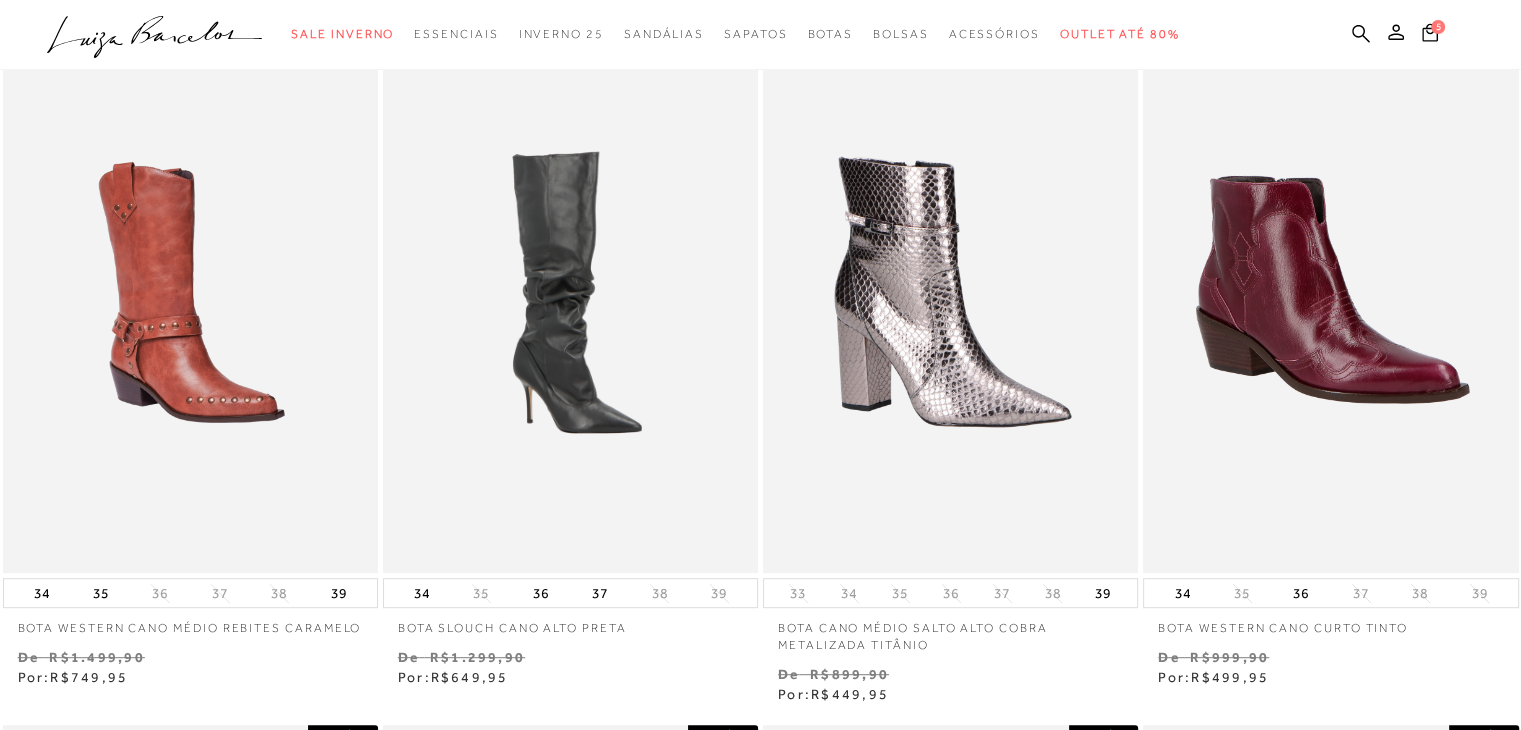 drag, startPoint x: 1535, startPoint y: 37, endPoint x: 1535, endPoint y: 145, distance: 108 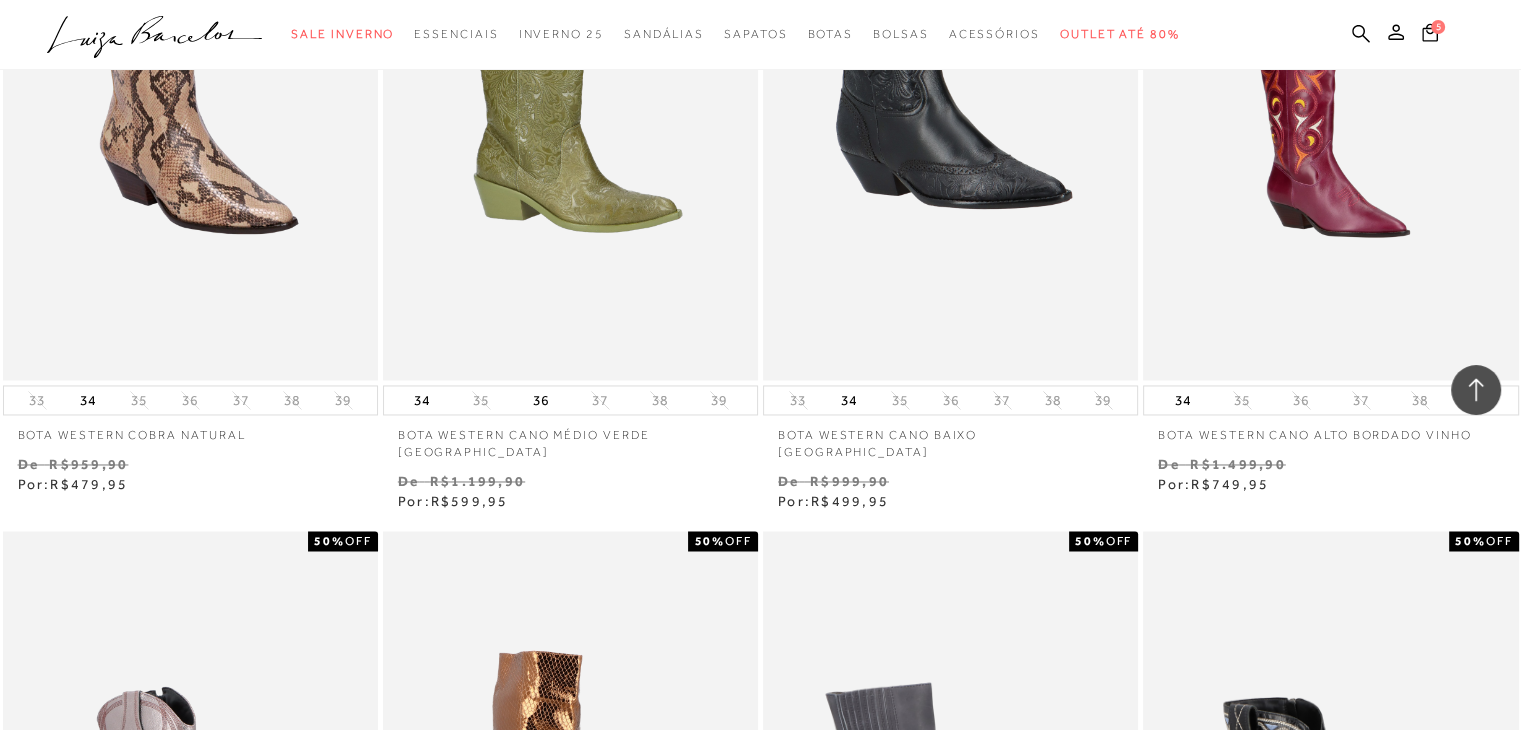 scroll, scrollTop: 3152, scrollLeft: 0, axis: vertical 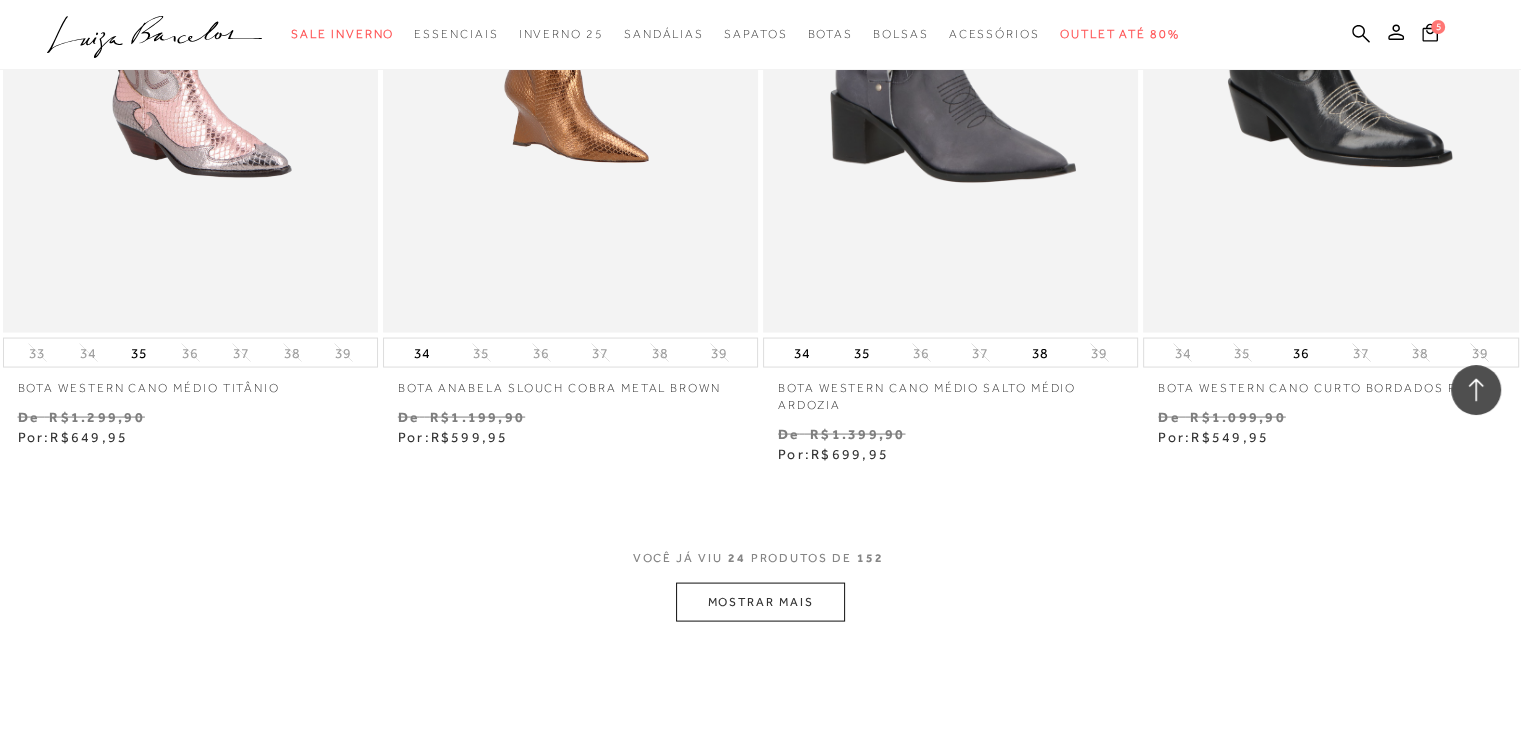 click on "MOSTRAR MAIS" at bounding box center (760, 602) 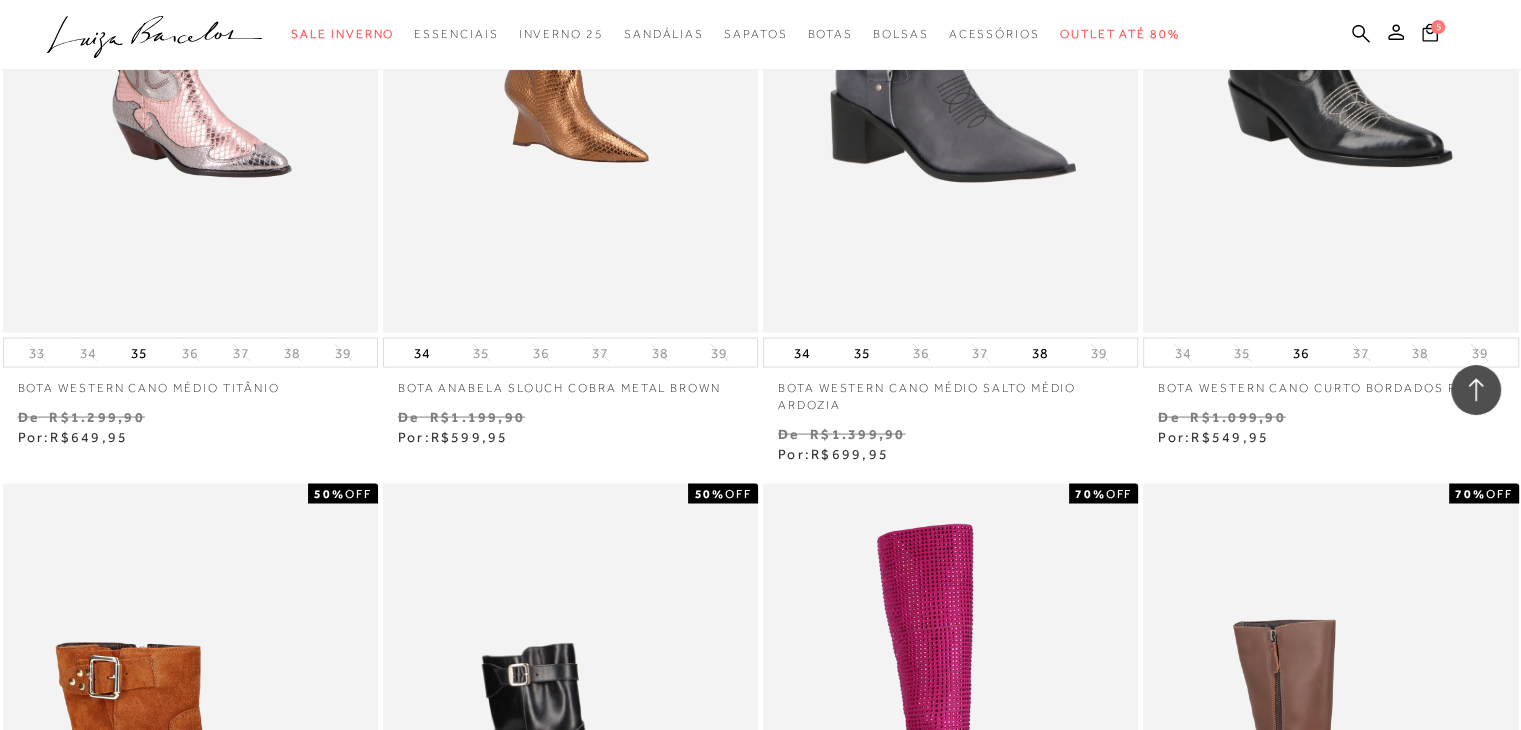 scroll, scrollTop: 4544, scrollLeft: 0, axis: vertical 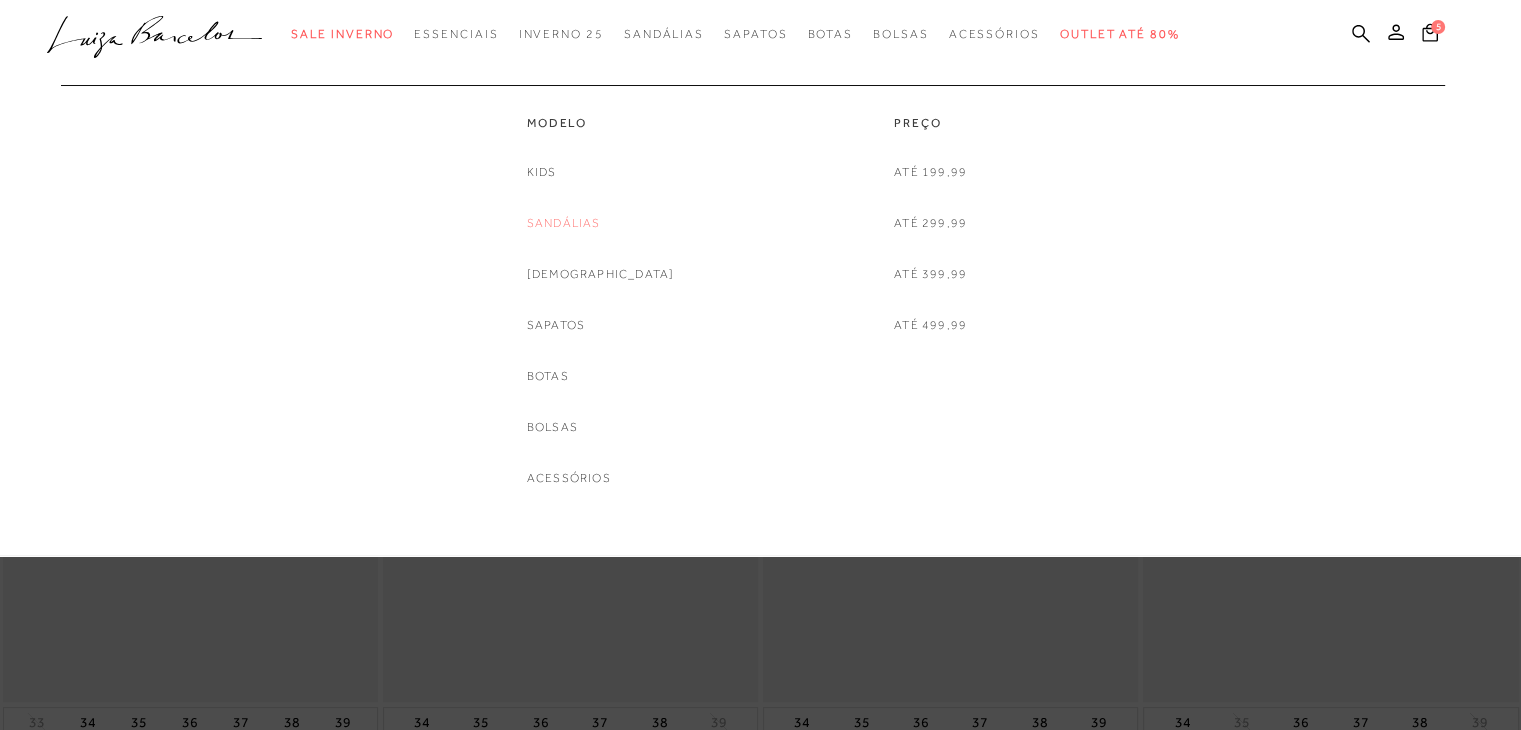 click on "Sandálias" at bounding box center (564, 223) 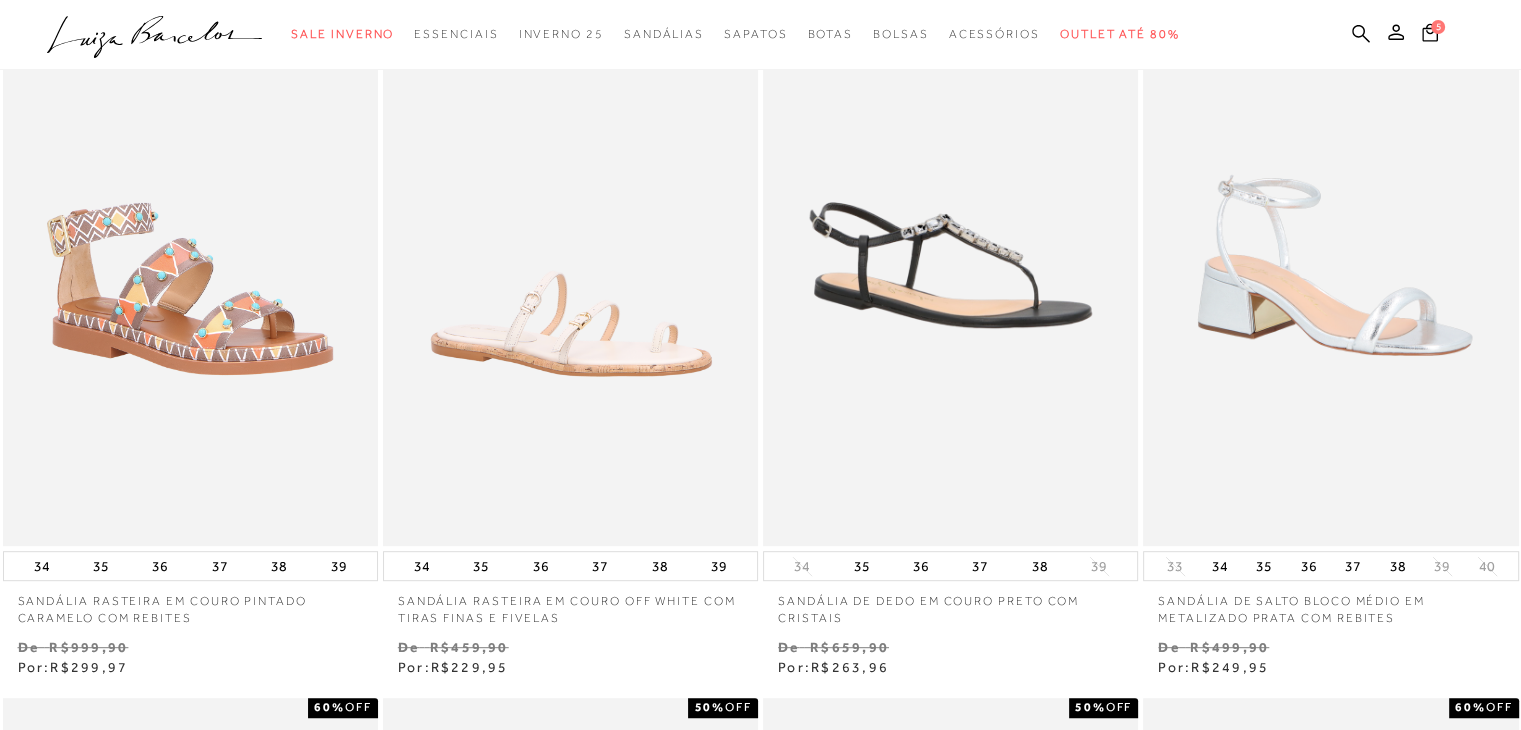 scroll, scrollTop: 770, scrollLeft: 0, axis: vertical 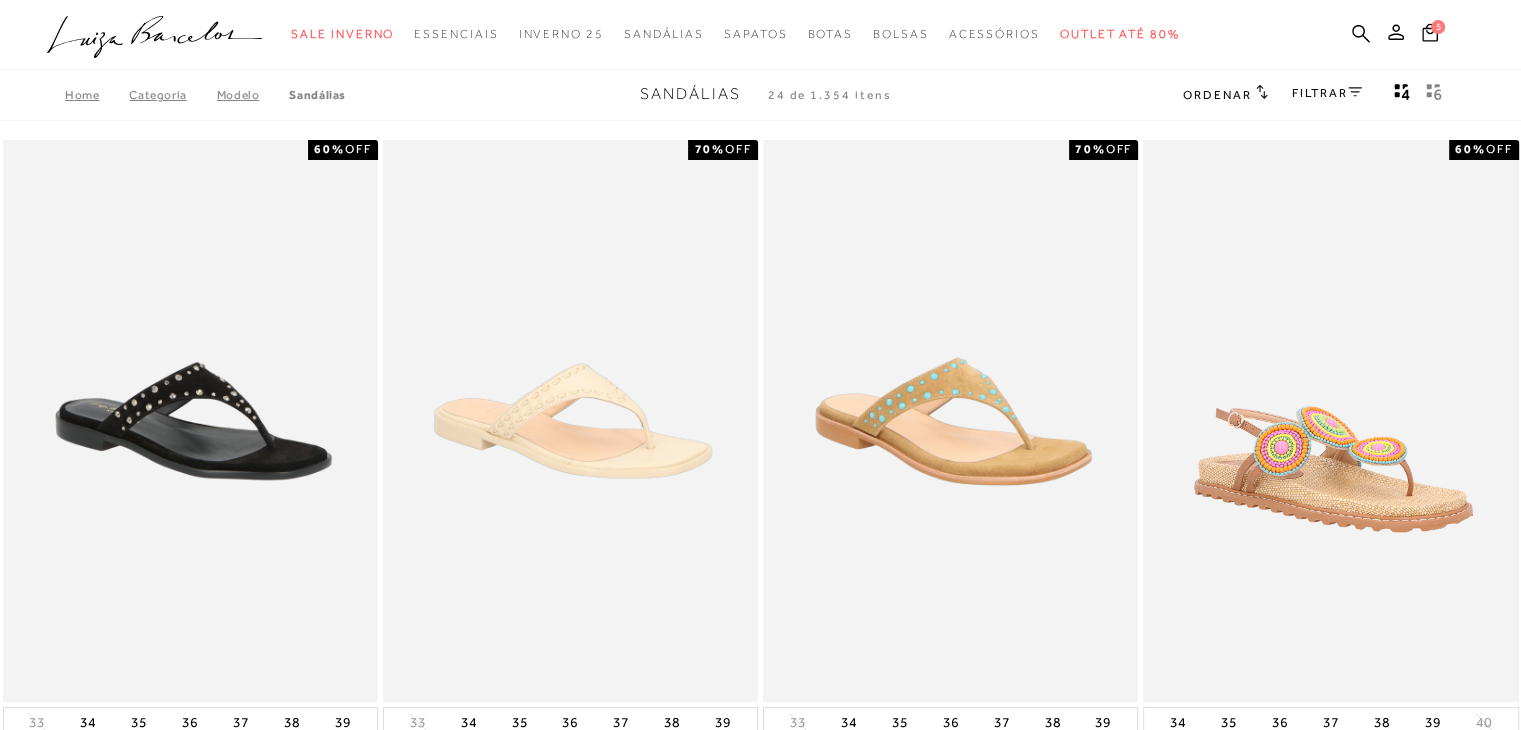 click on "Ordenar" at bounding box center (1225, 94) 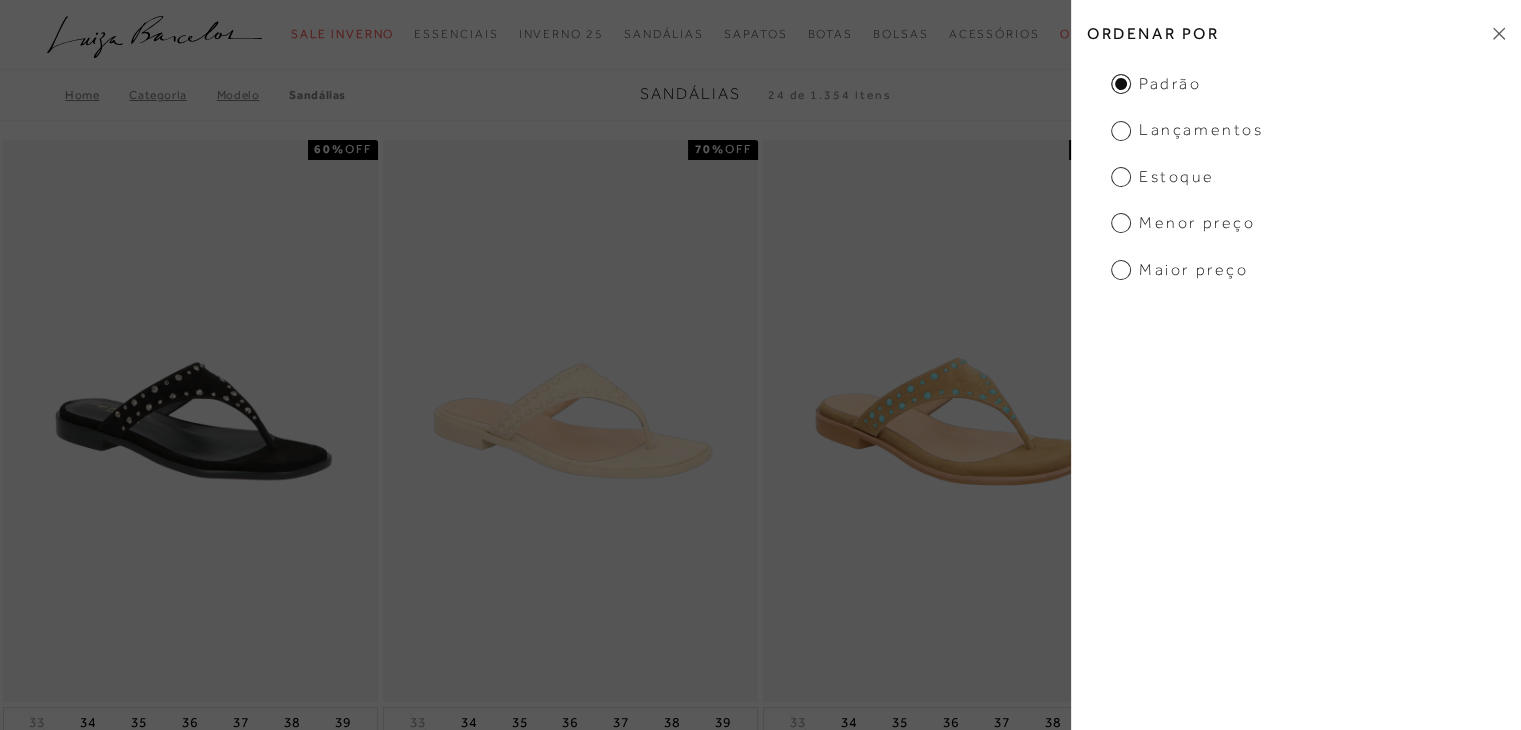 click on "Menor preço" at bounding box center (1183, 223) 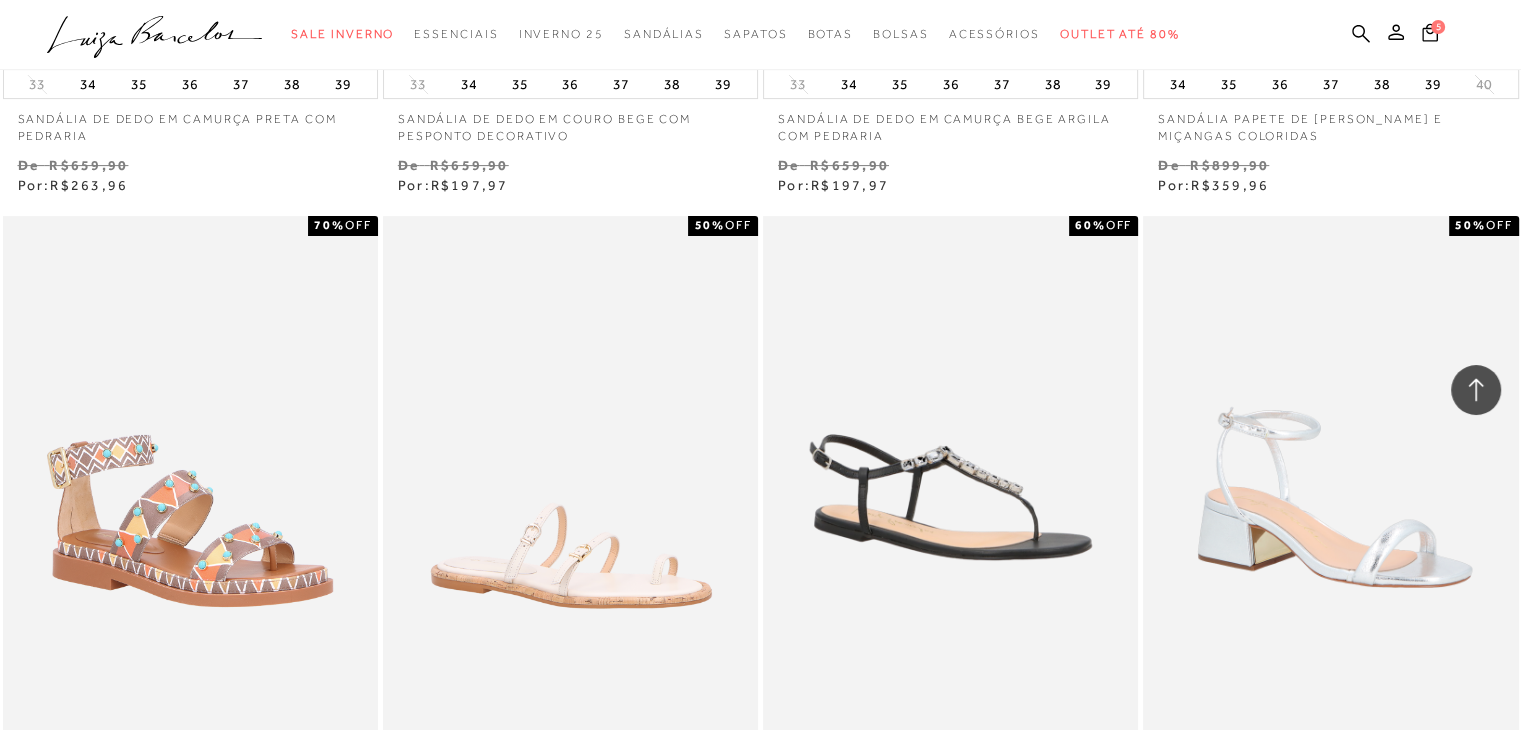 scroll, scrollTop: 1276, scrollLeft: 0, axis: vertical 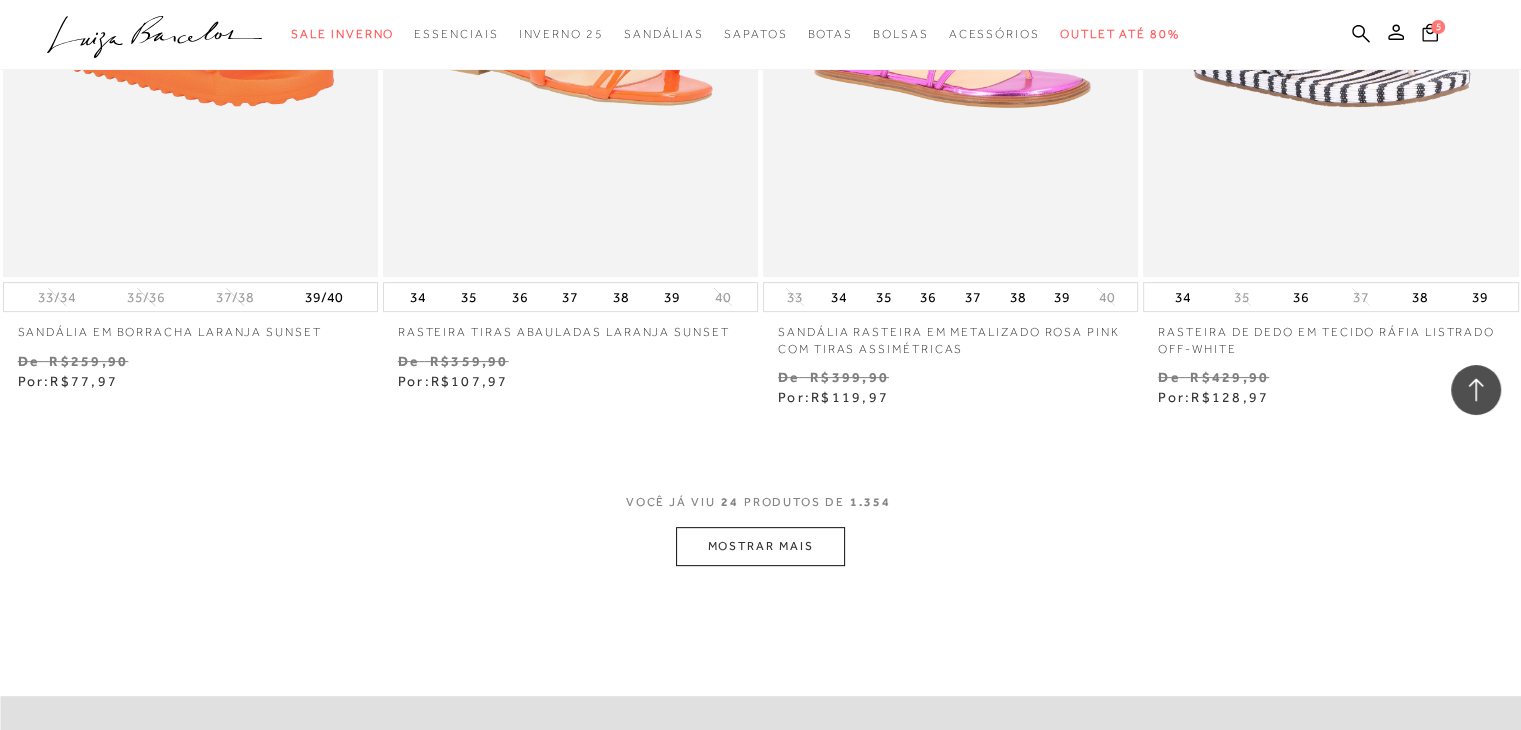 click on "MOSTRAR MAIS" at bounding box center [760, 546] 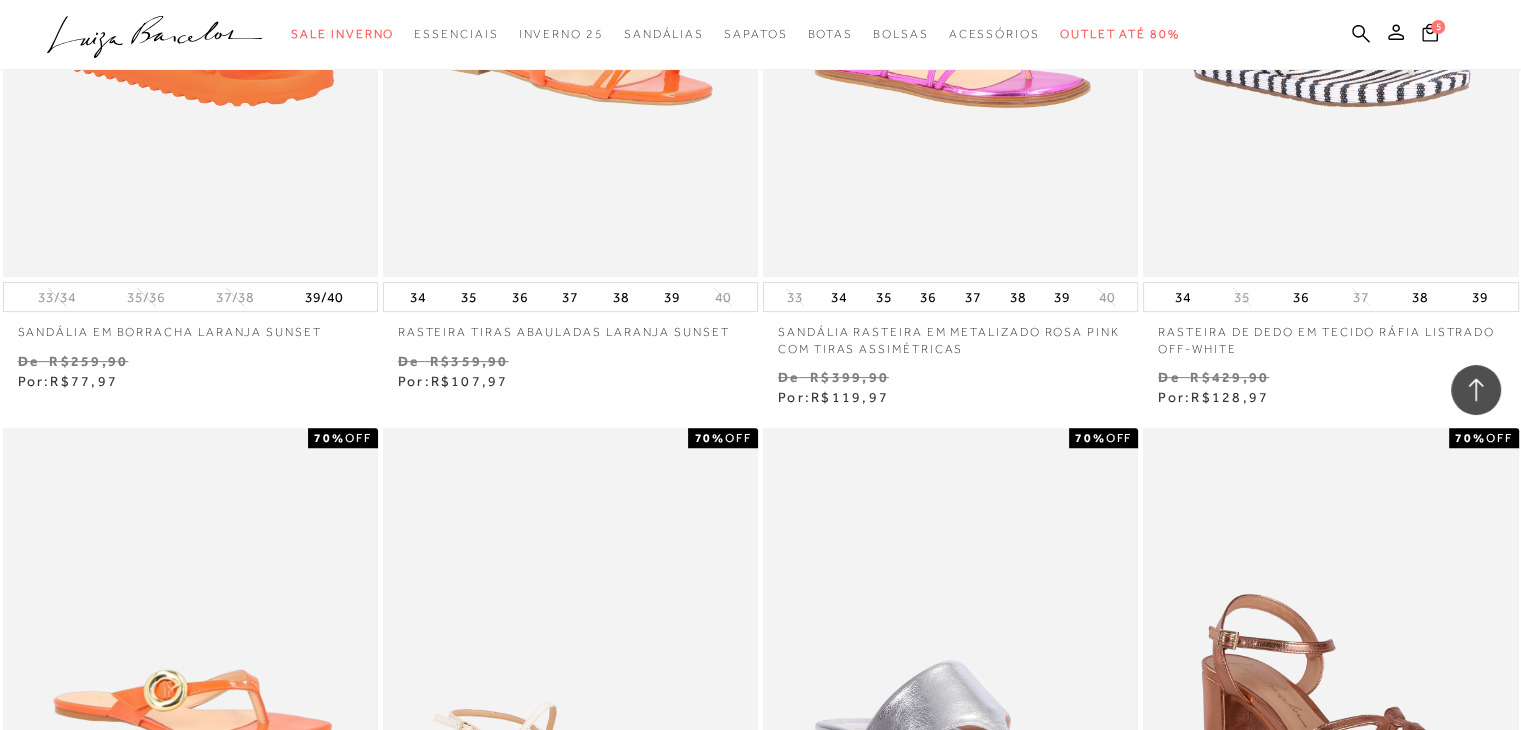 type 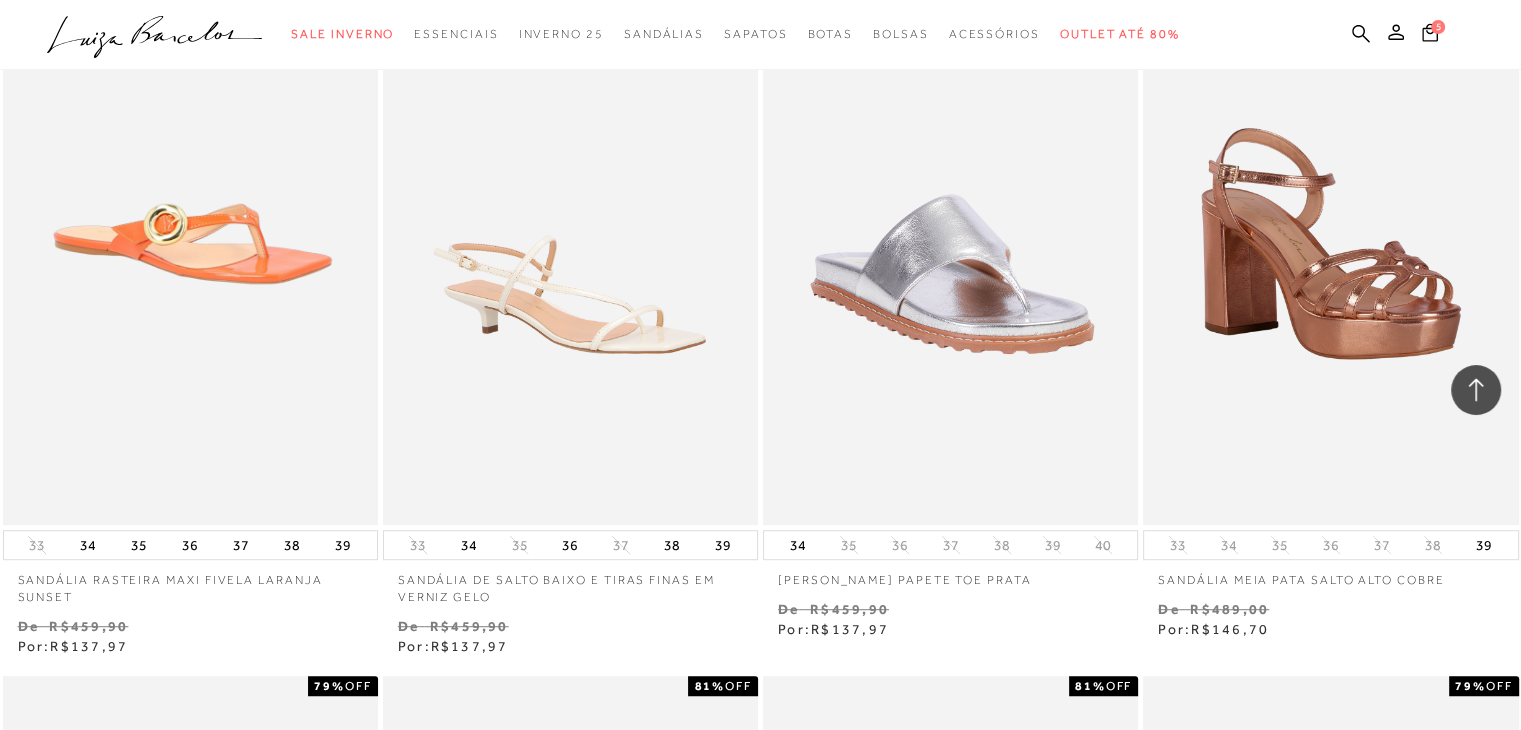 scroll, scrollTop: 8693, scrollLeft: 0, axis: vertical 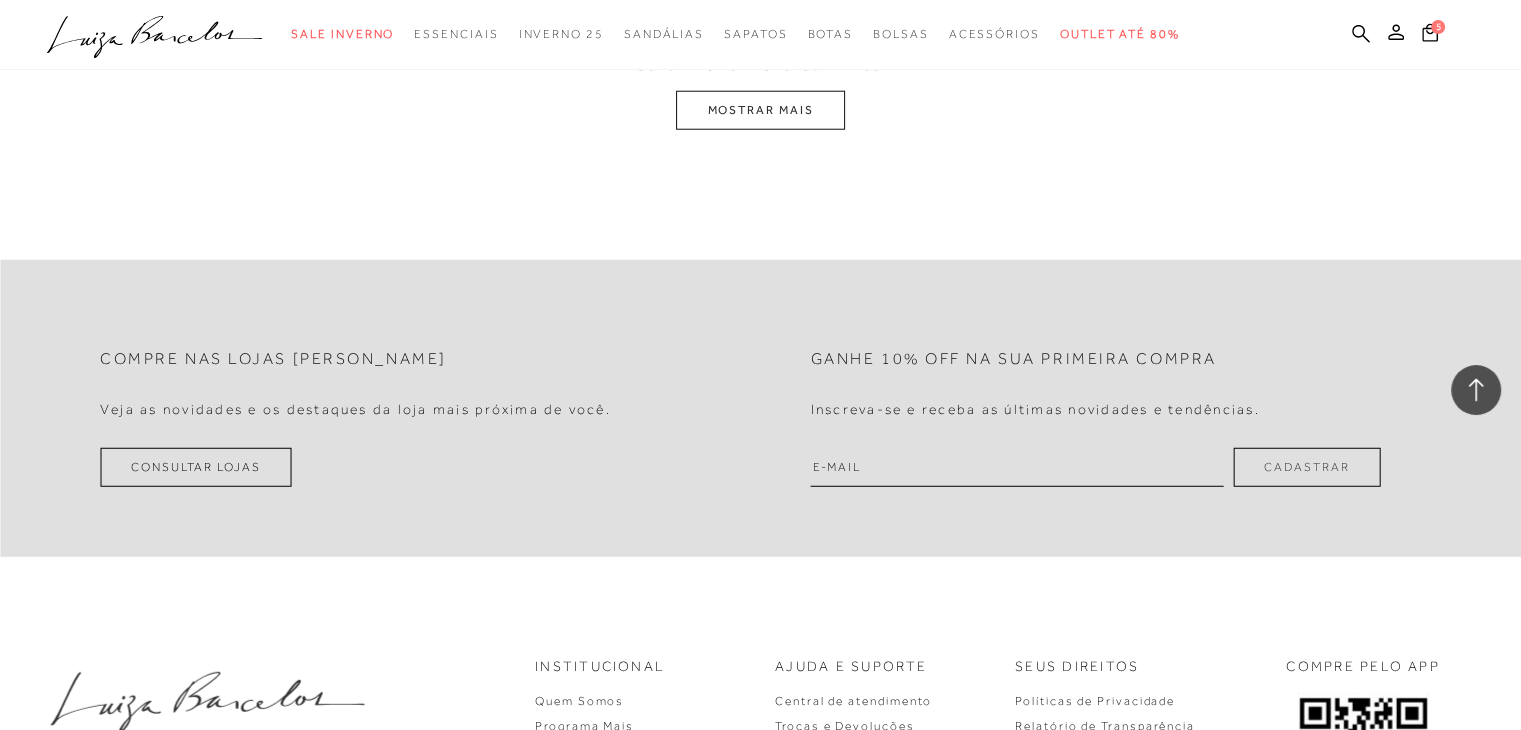 click on "MOSTRAR MAIS" at bounding box center [760, 110] 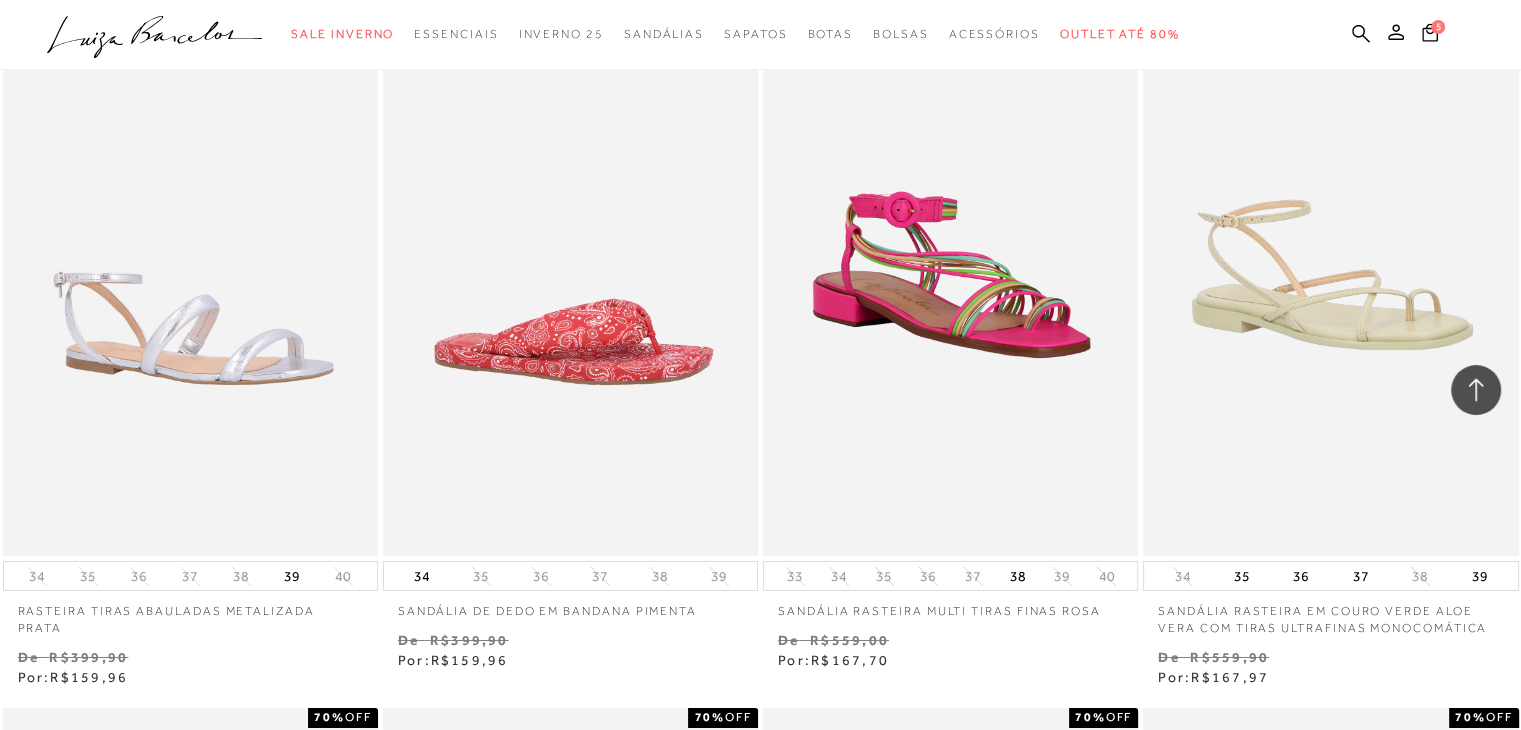 scroll, scrollTop: 14400, scrollLeft: 0, axis: vertical 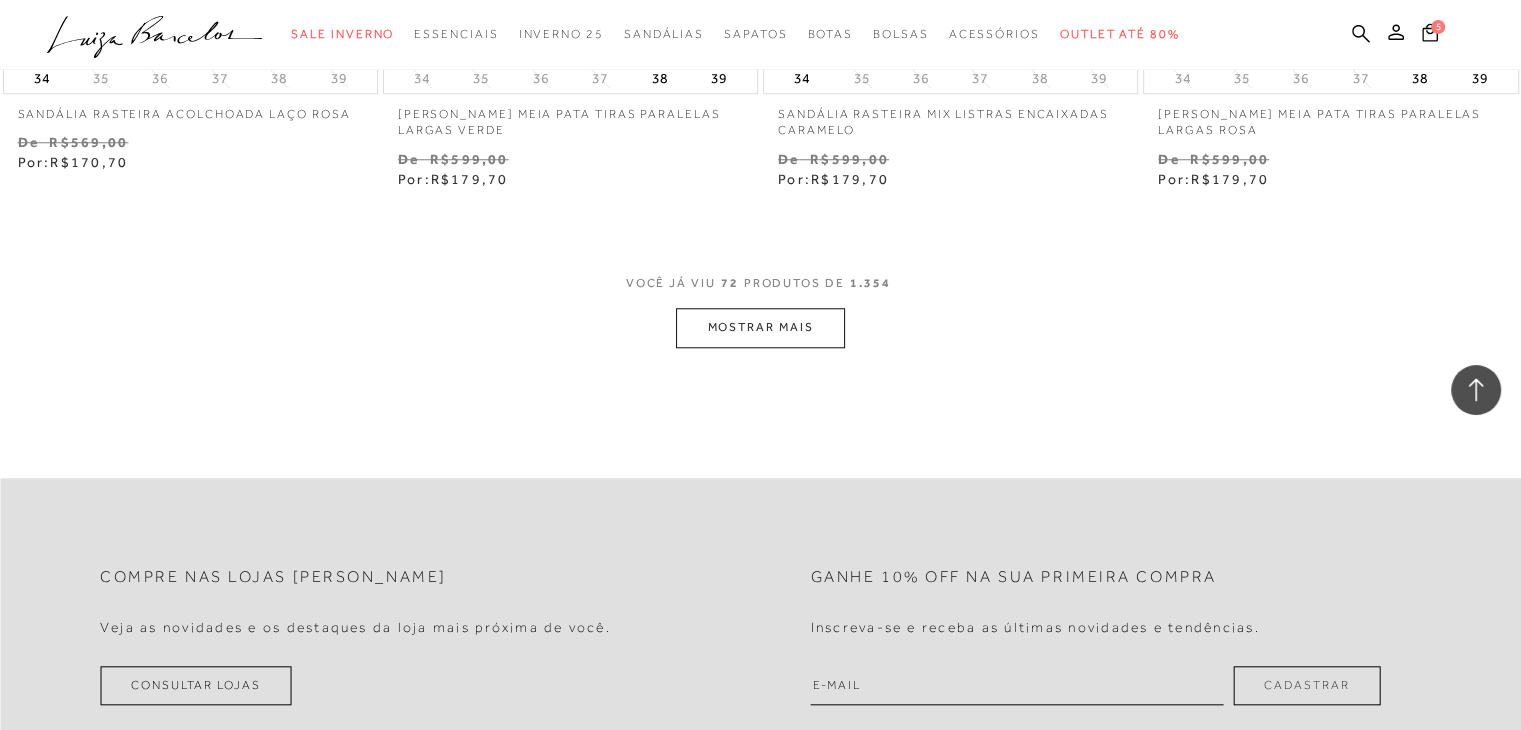 click on "MOSTRAR MAIS" at bounding box center [760, 327] 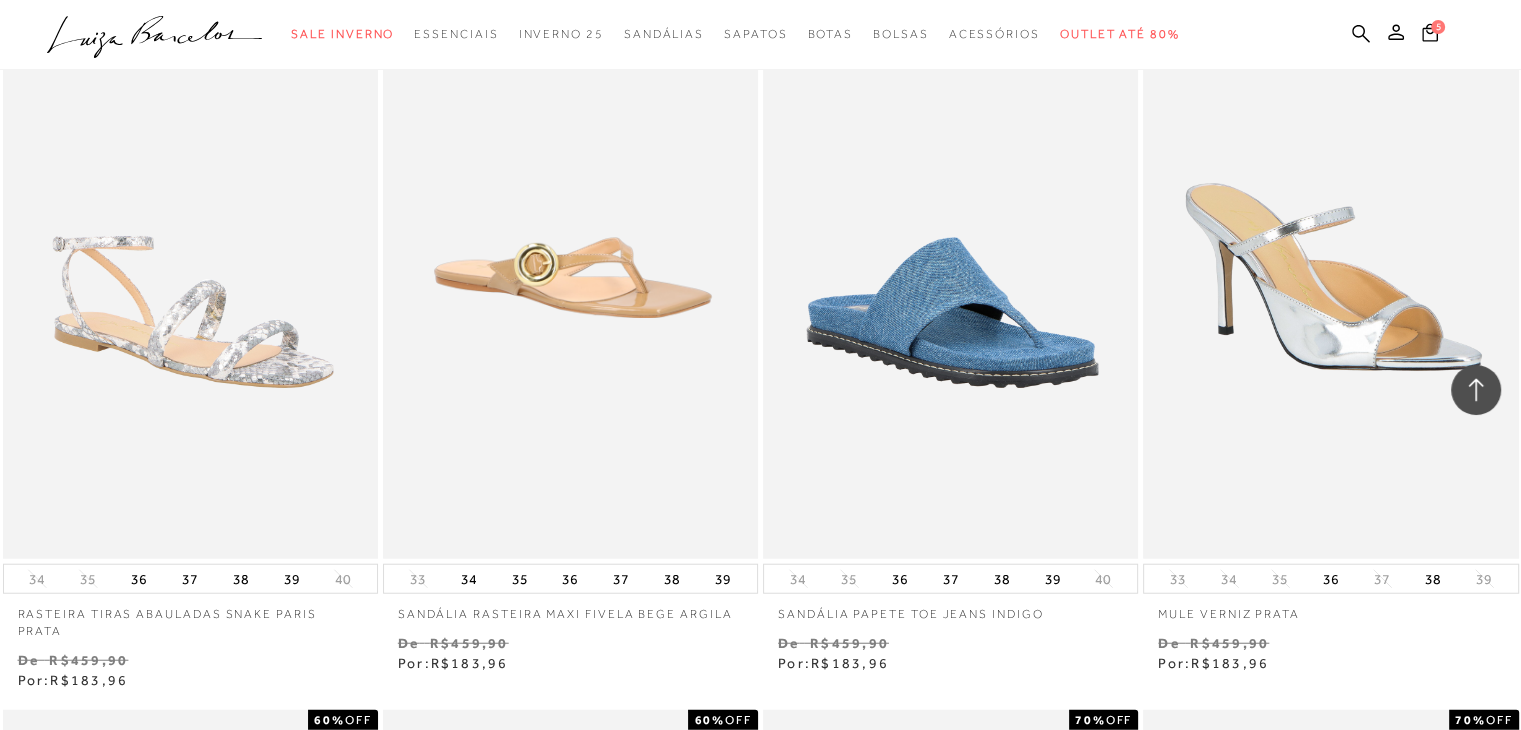 scroll, scrollTop: 20080, scrollLeft: 0, axis: vertical 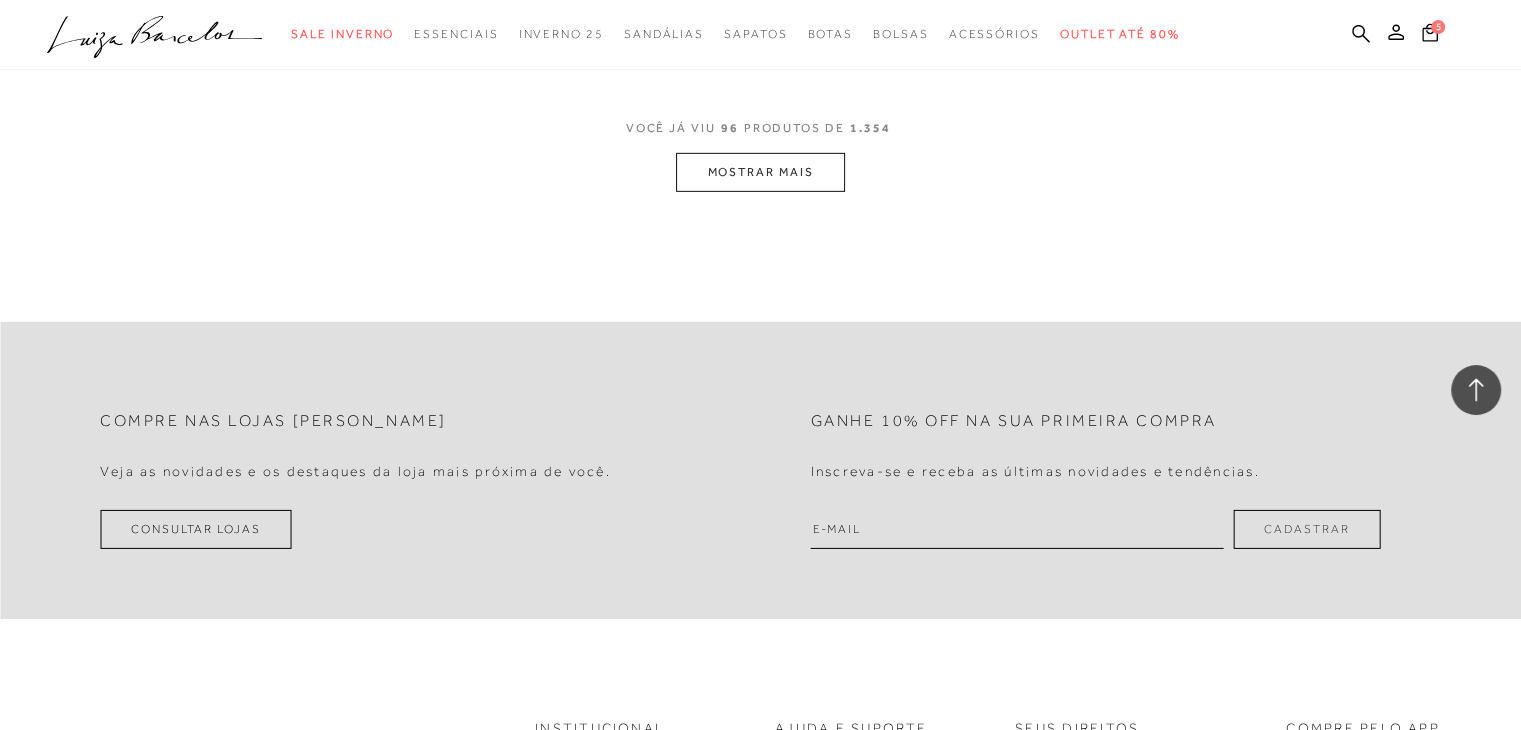 click on "MOSTRAR MAIS" at bounding box center [760, 172] 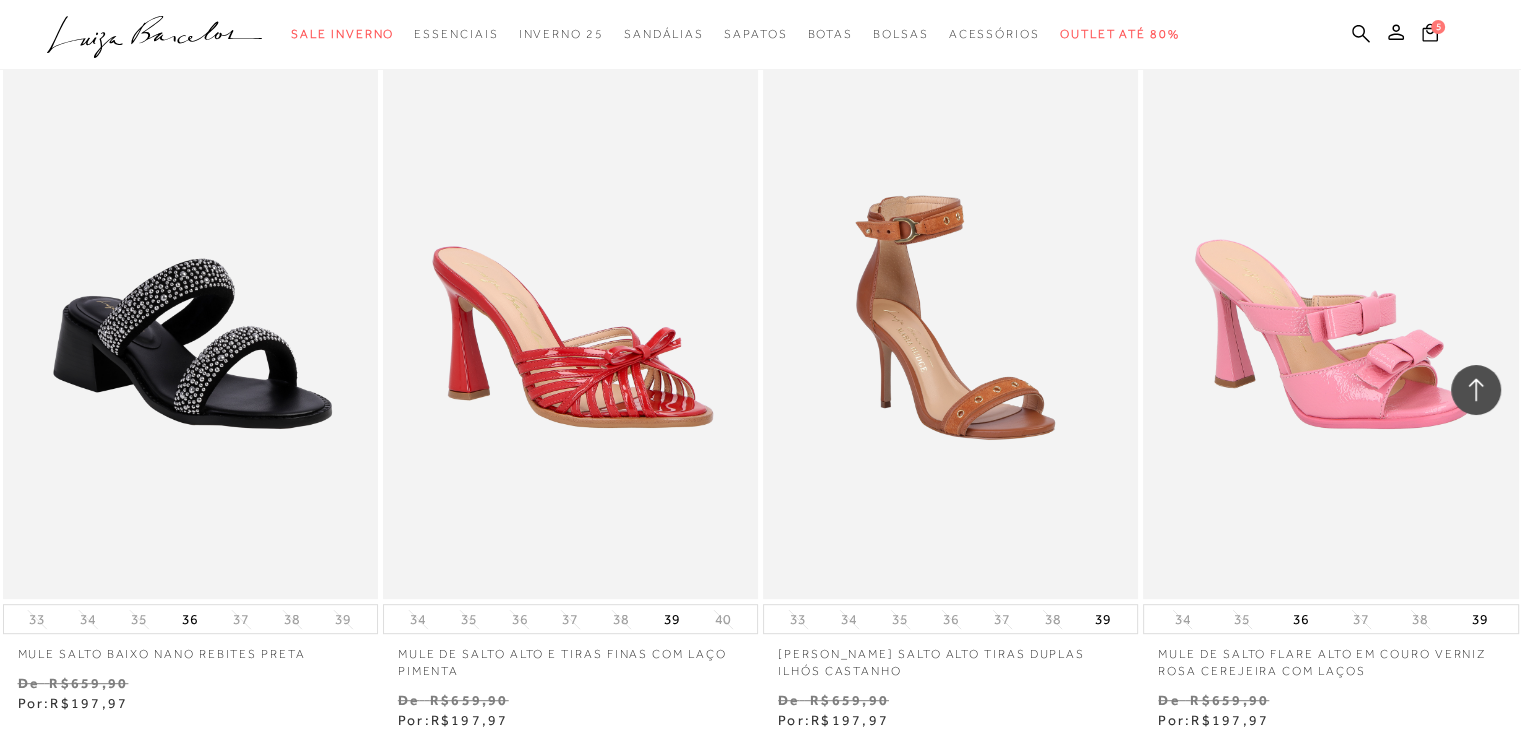 scroll, scrollTop: 23640, scrollLeft: 0, axis: vertical 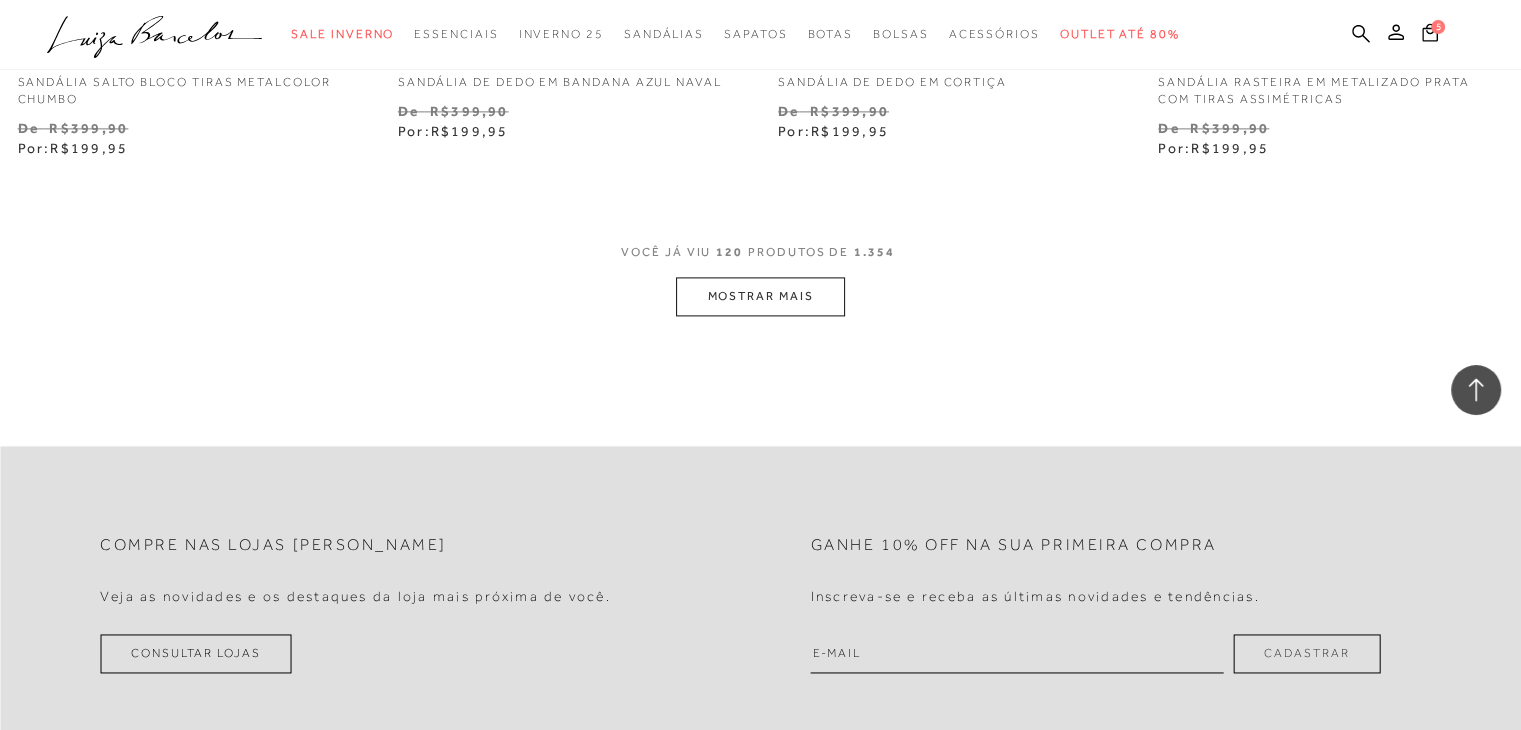 click on "MOSTRAR MAIS" at bounding box center [760, 296] 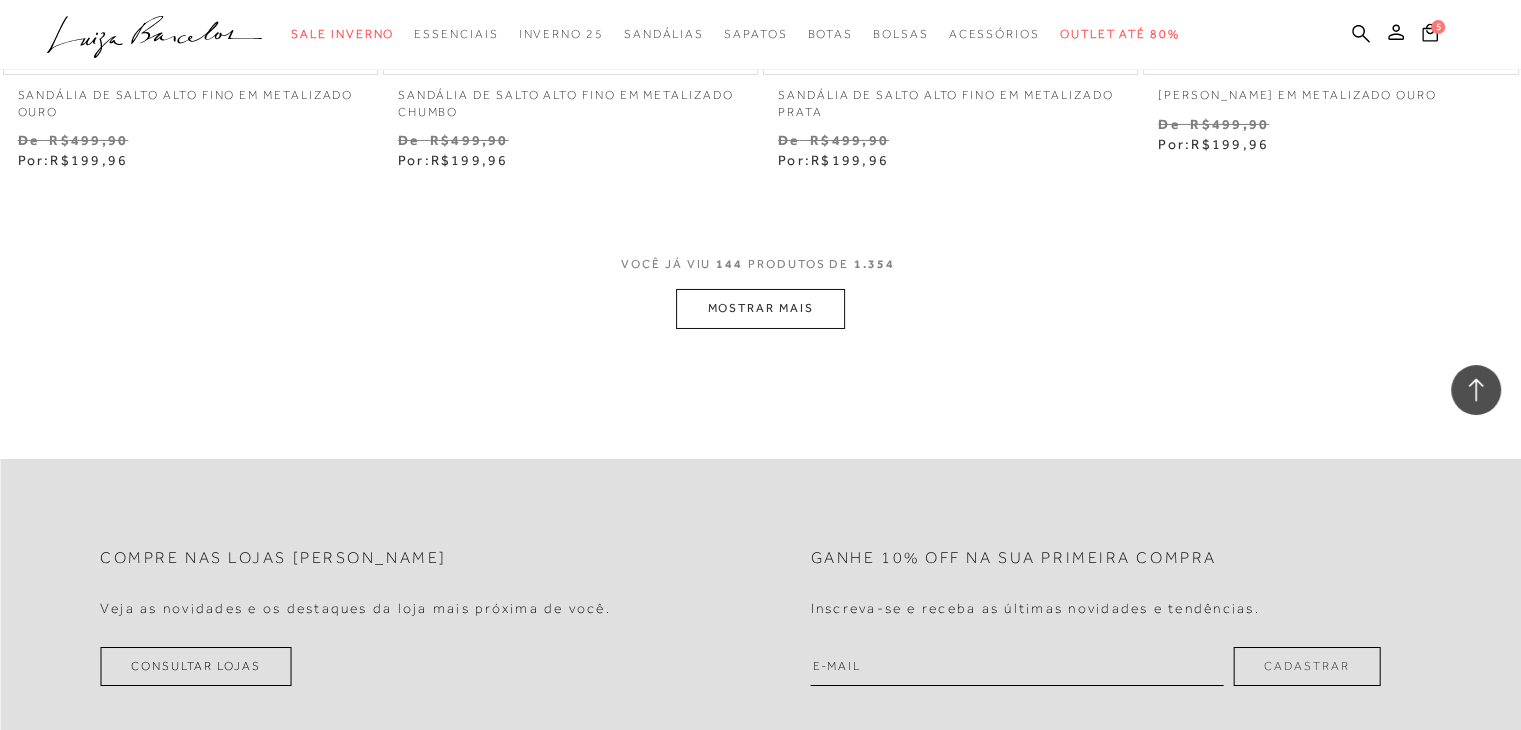 scroll, scrollTop: 29880, scrollLeft: 0, axis: vertical 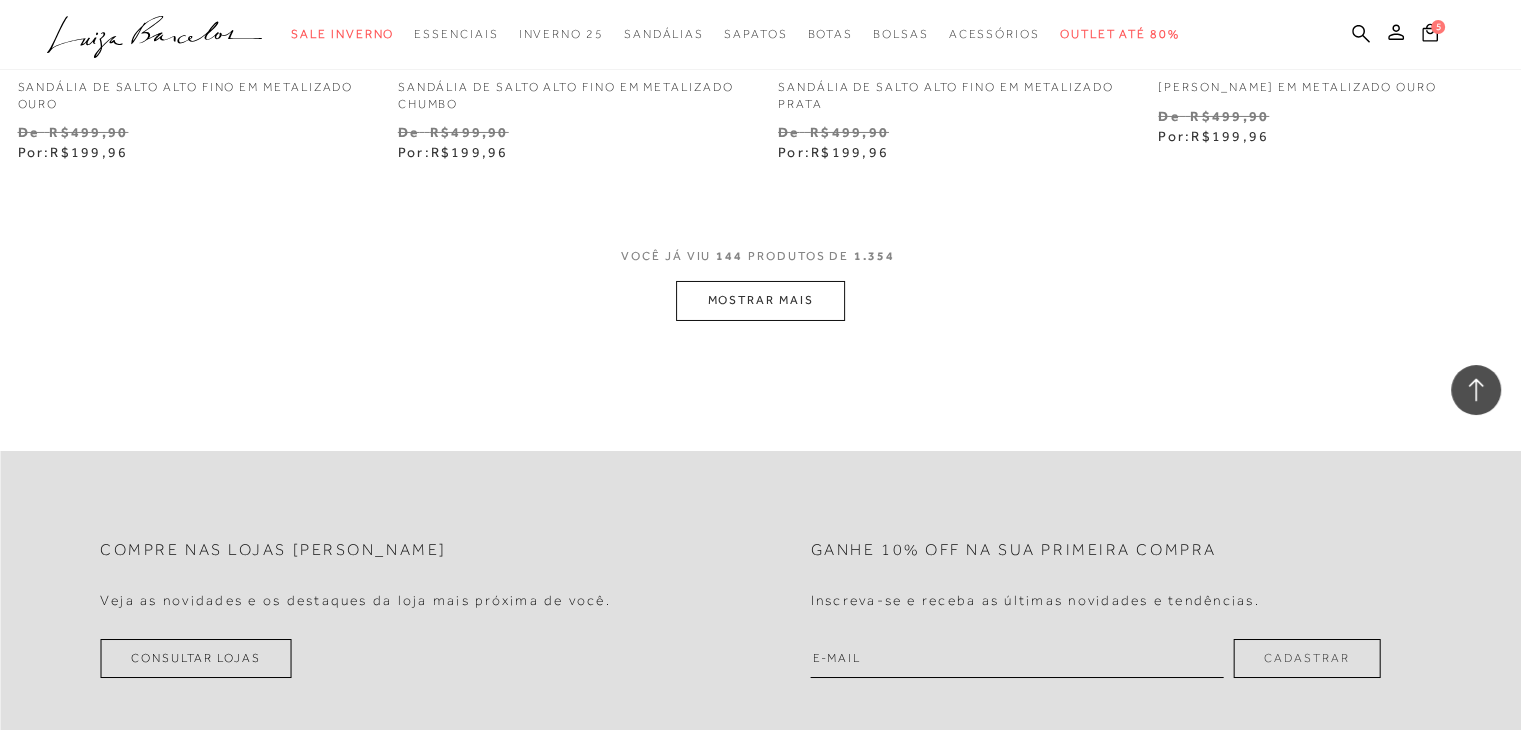 click on "MOSTRAR MAIS" at bounding box center (760, 300) 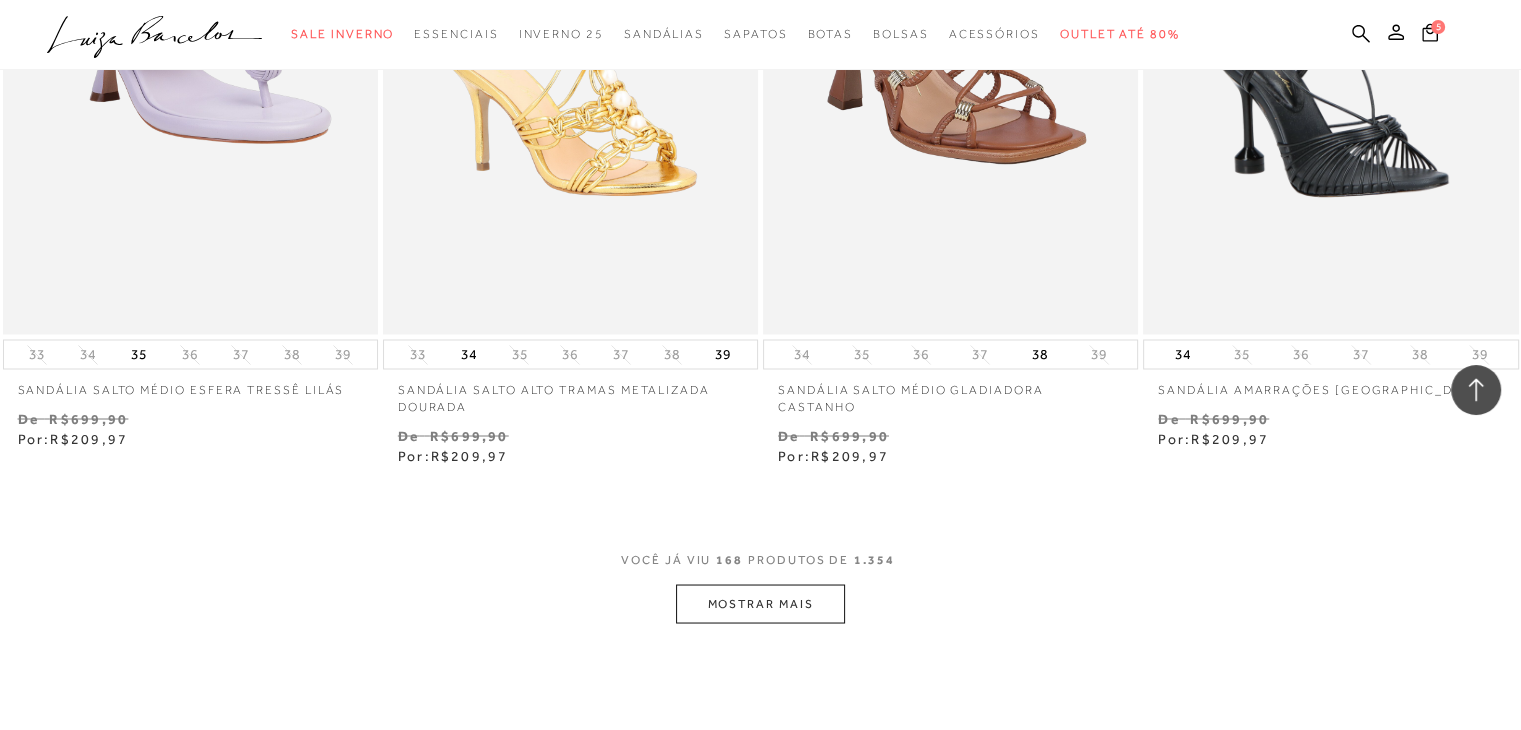 scroll, scrollTop: 33880, scrollLeft: 0, axis: vertical 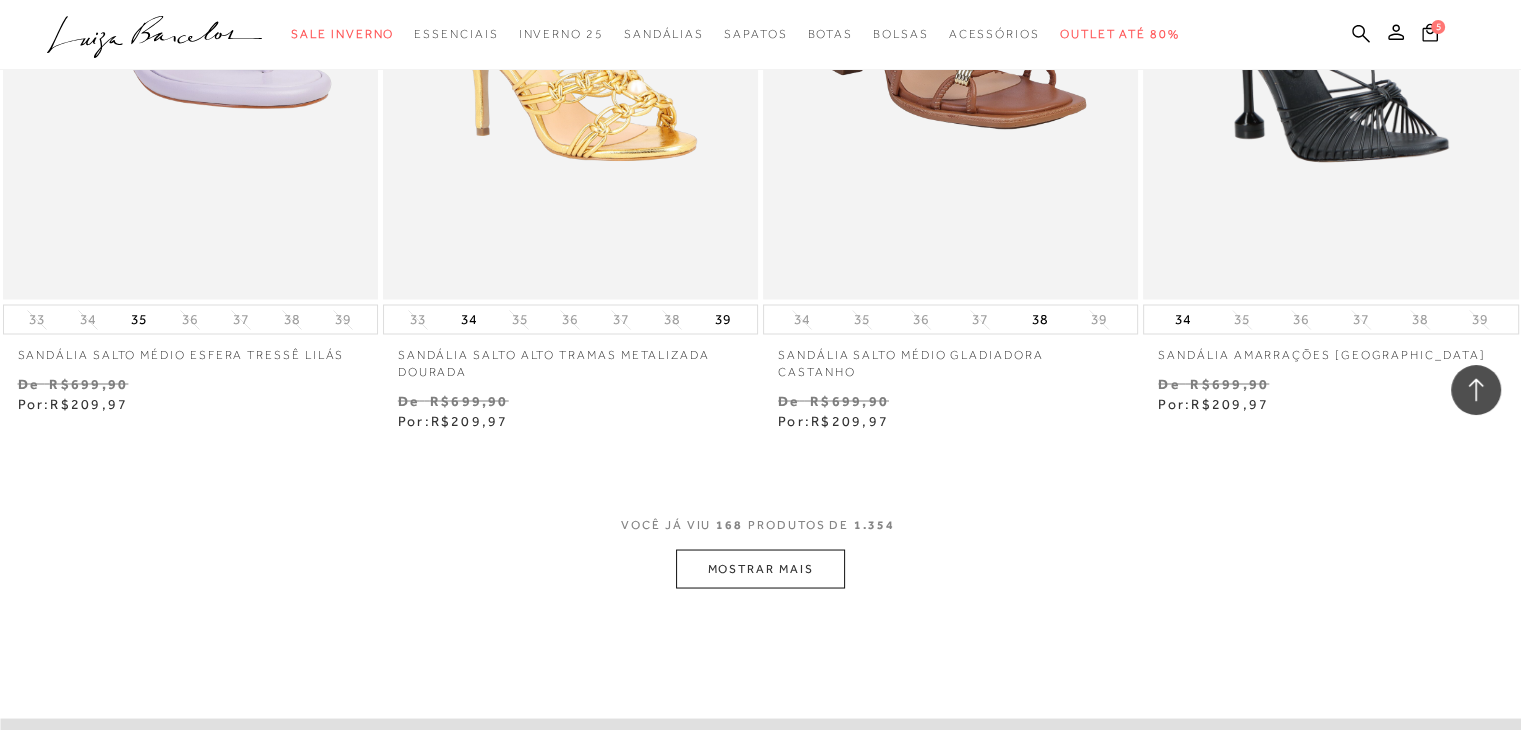 click on "MOSTRAR MAIS" at bounding box center [760, 568] 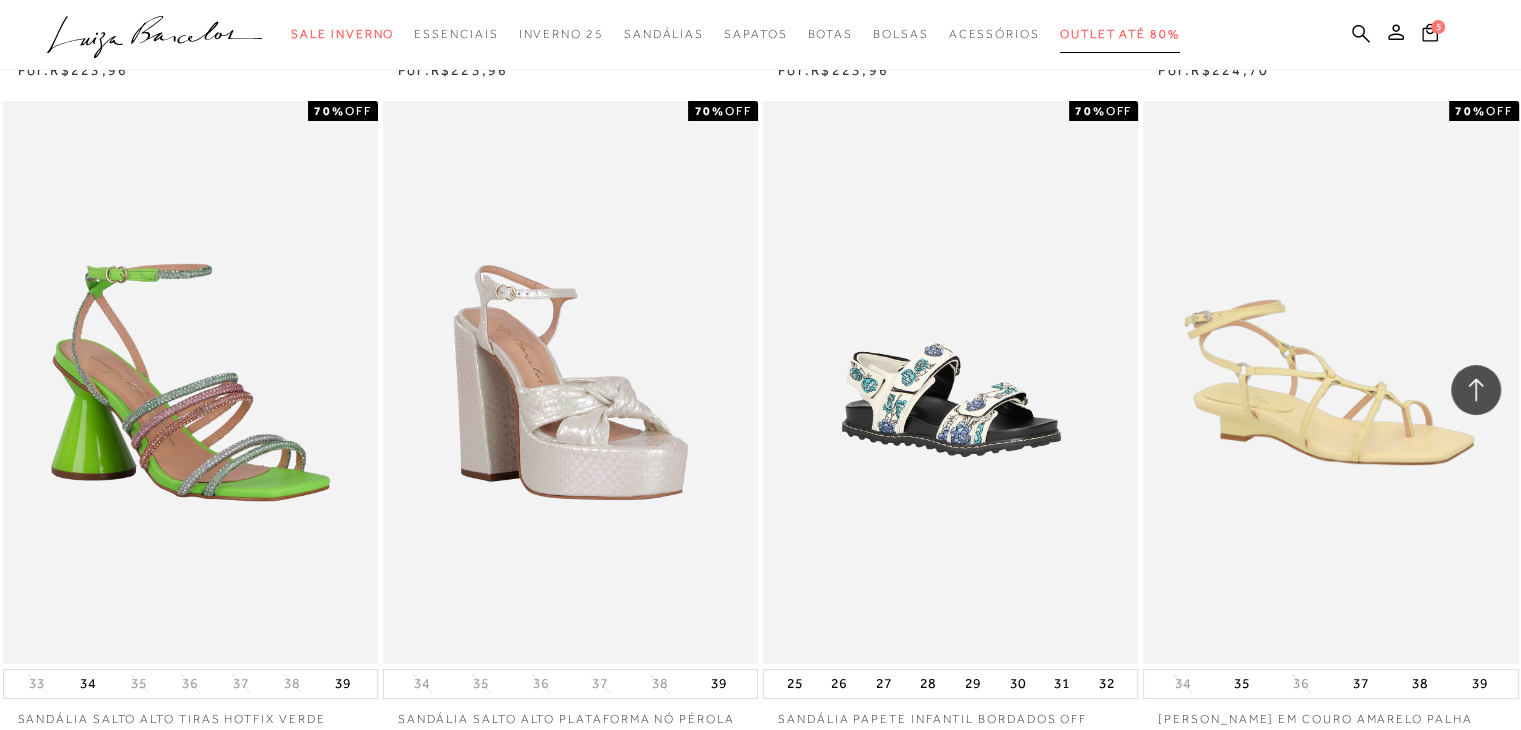 scroll, scrollTop: 37840, scrollLeft: 0, axis: vertical 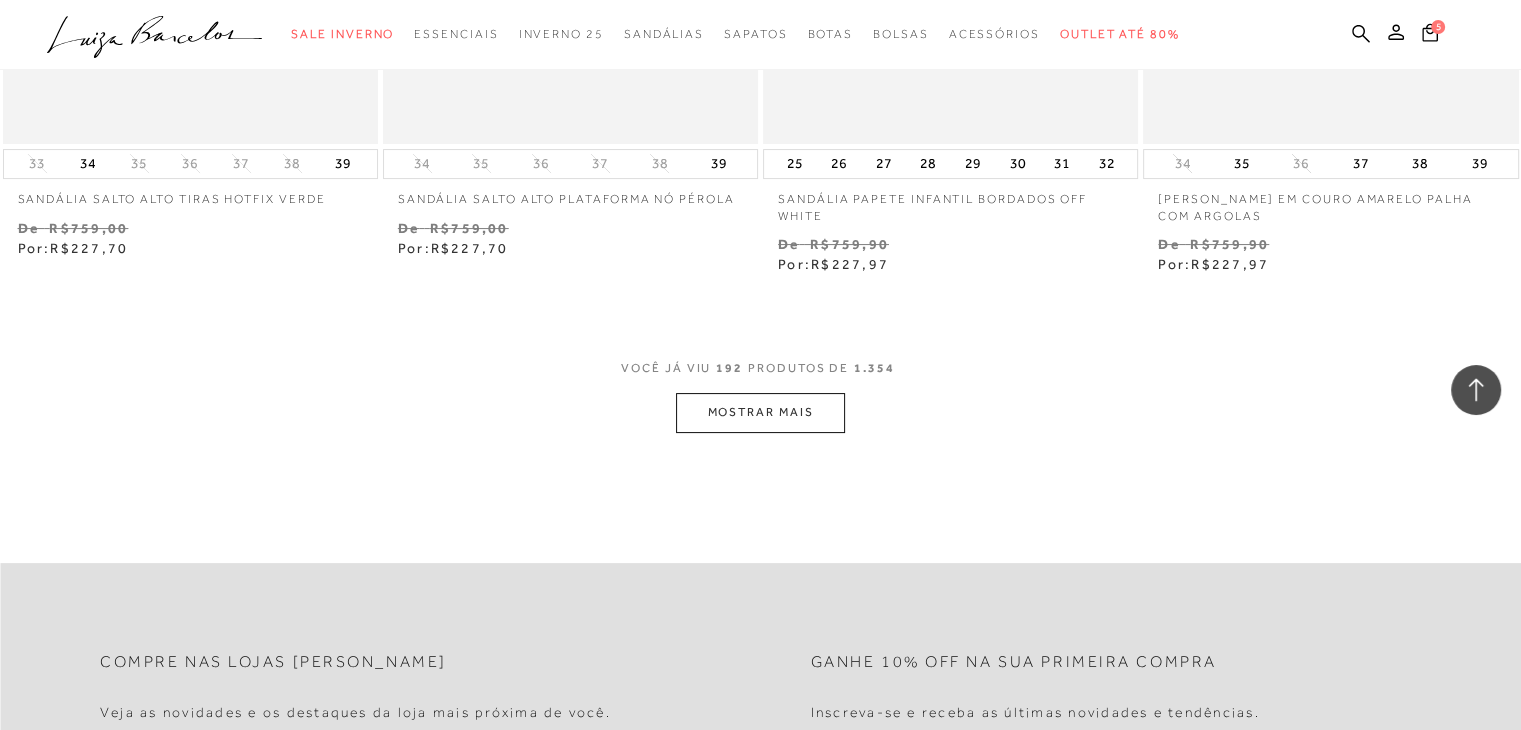 click on "MOSTRAR MAIS" at bounding box center (760, 412) 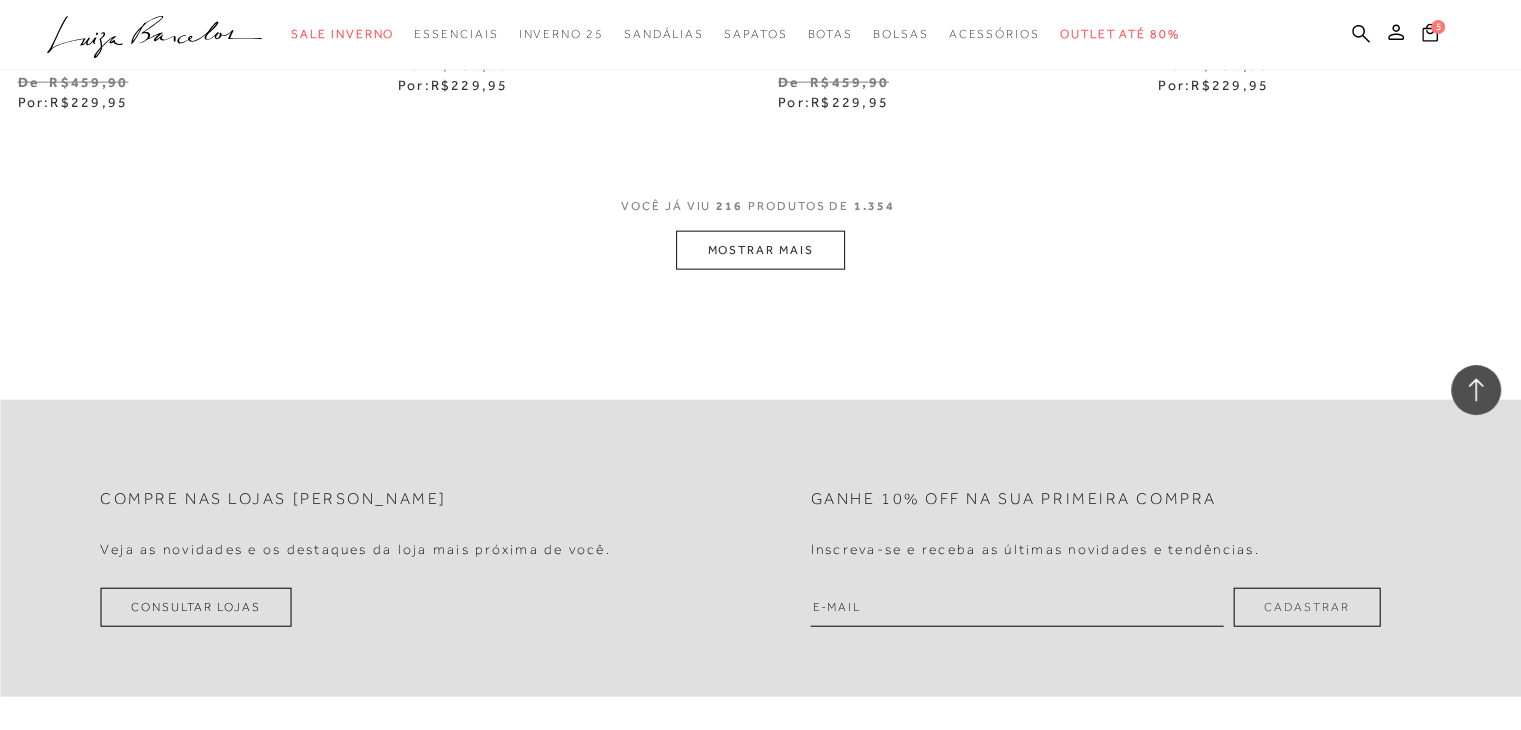 scroll, scrollTop: 42800, scrollLeft: 0, axis: vertical 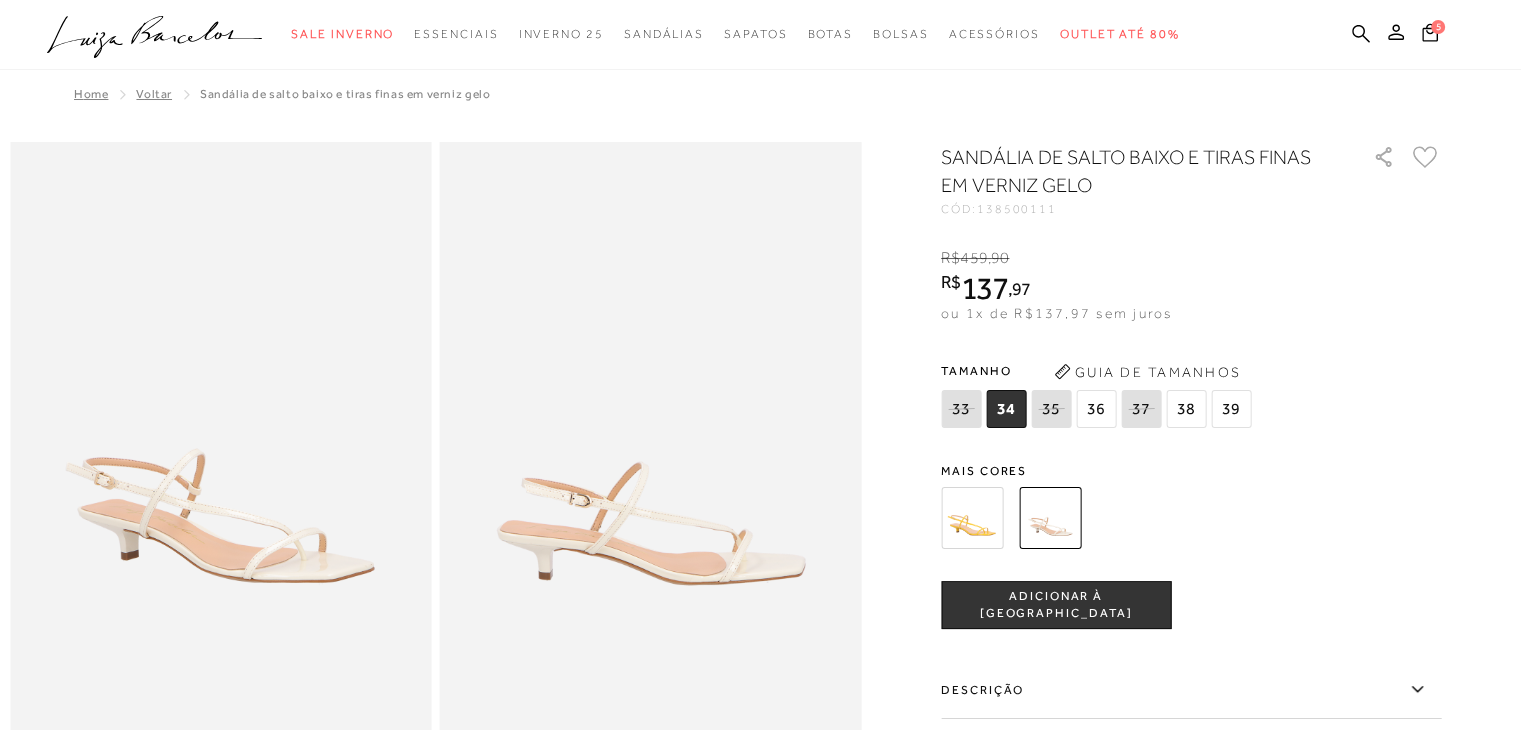 click on "36" at bounding box center [1096, 409] 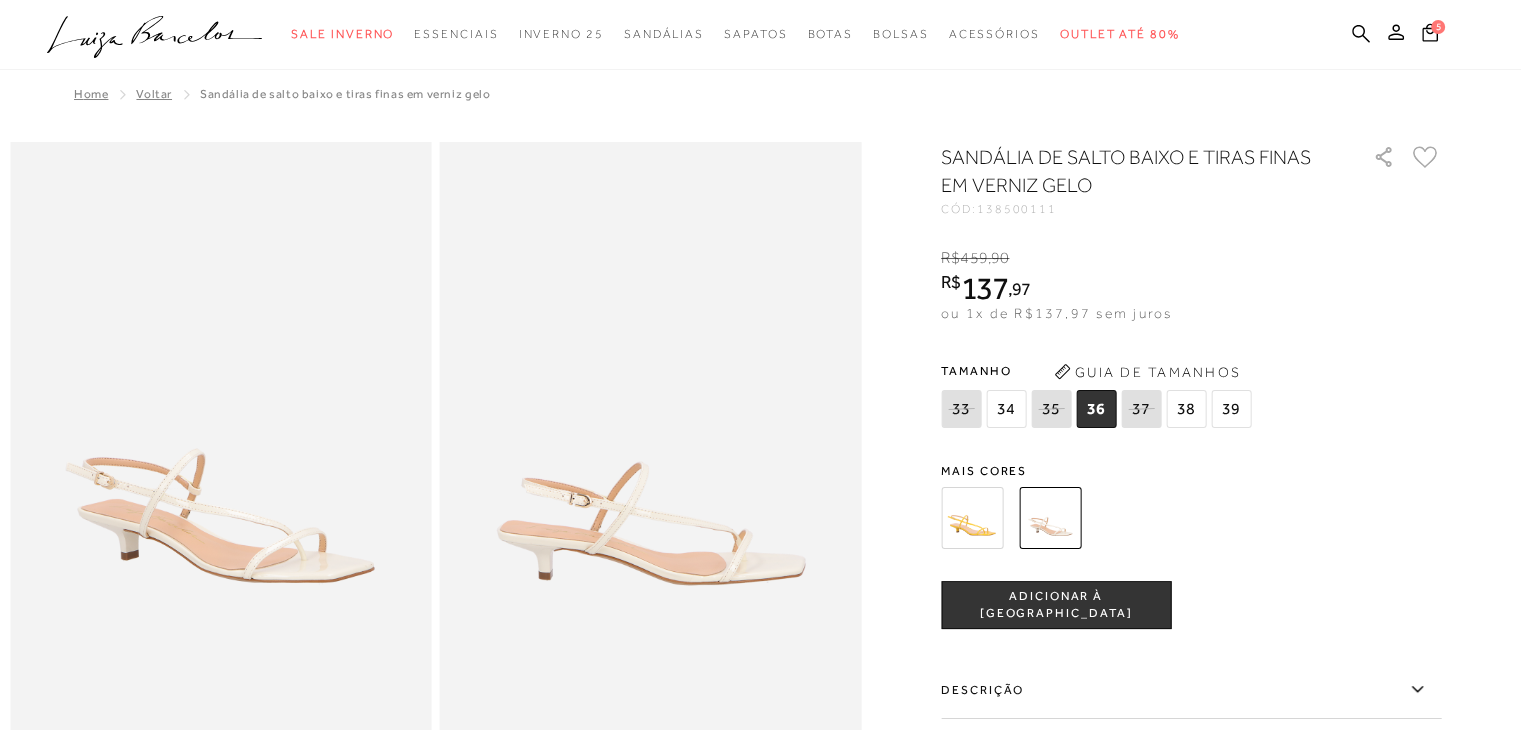 click on "ADICIONAR À [GEOGRAPHIC_DATA]" at bounding box center [1056, 605] 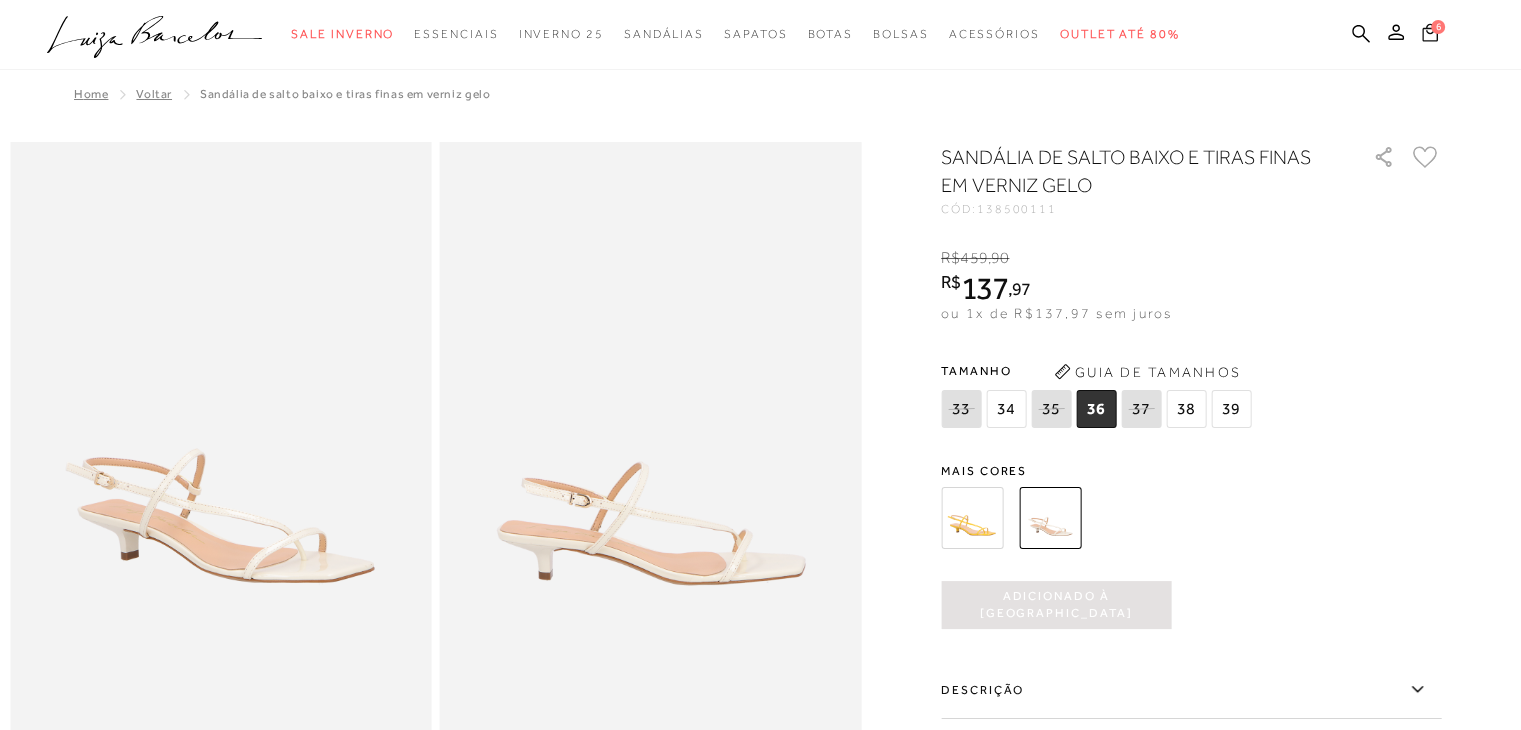 click 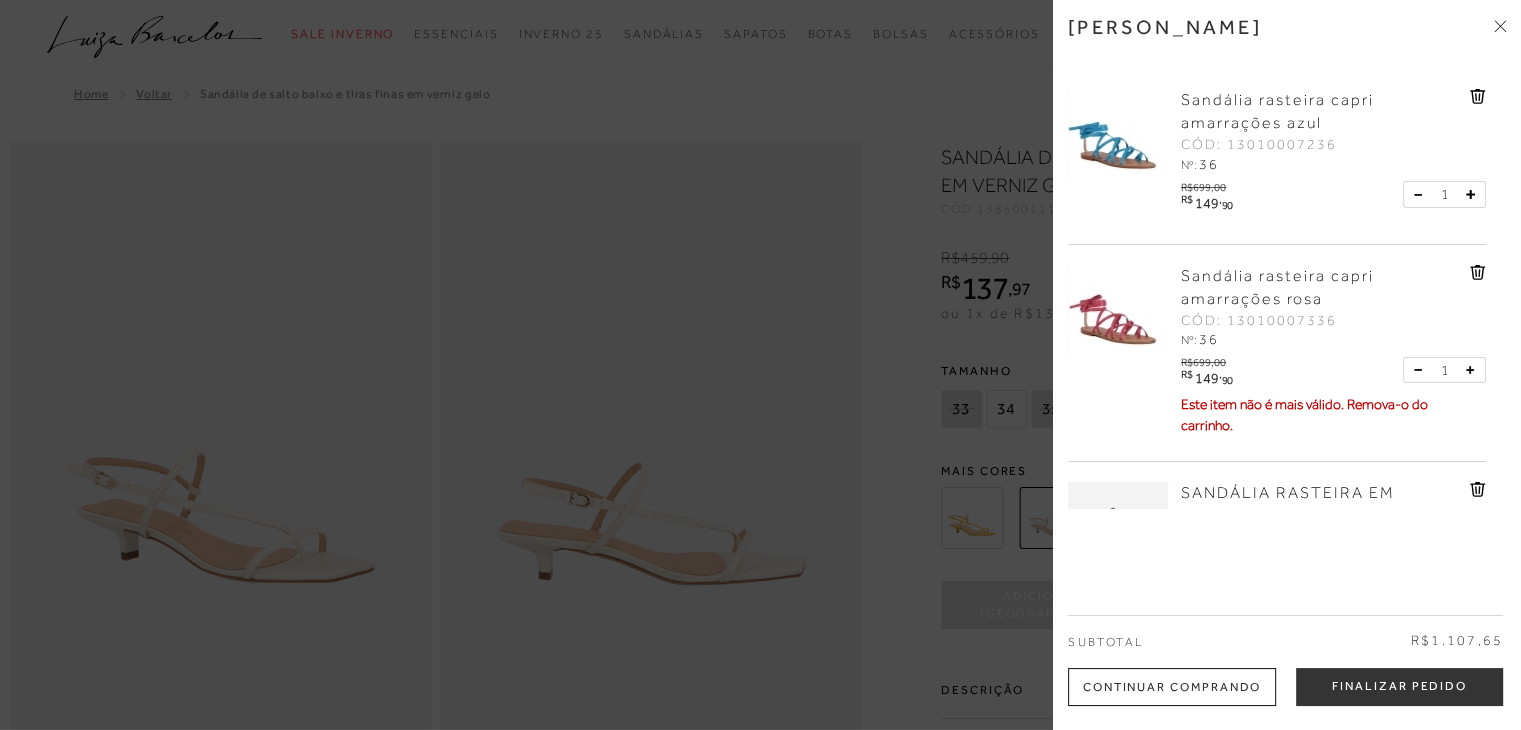 click 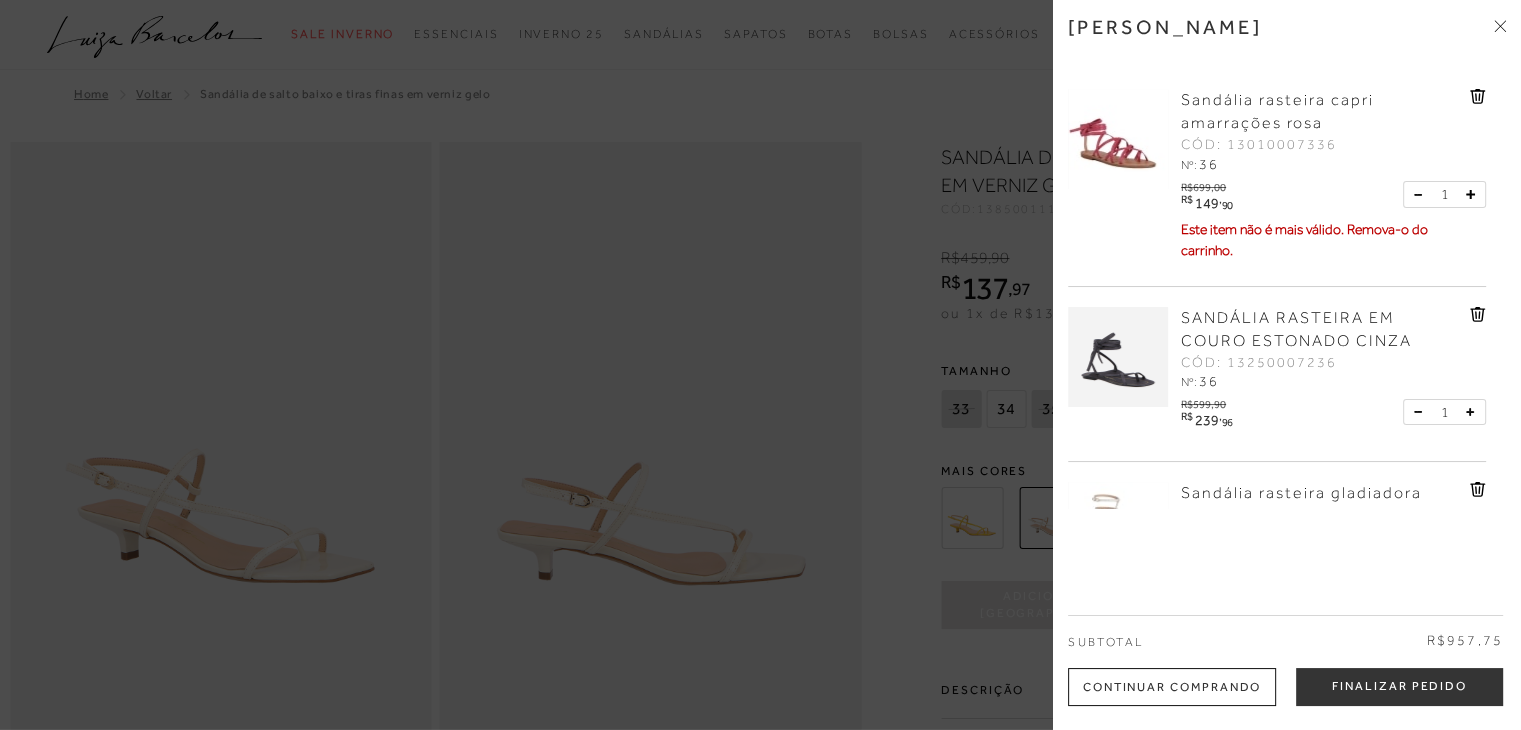 click 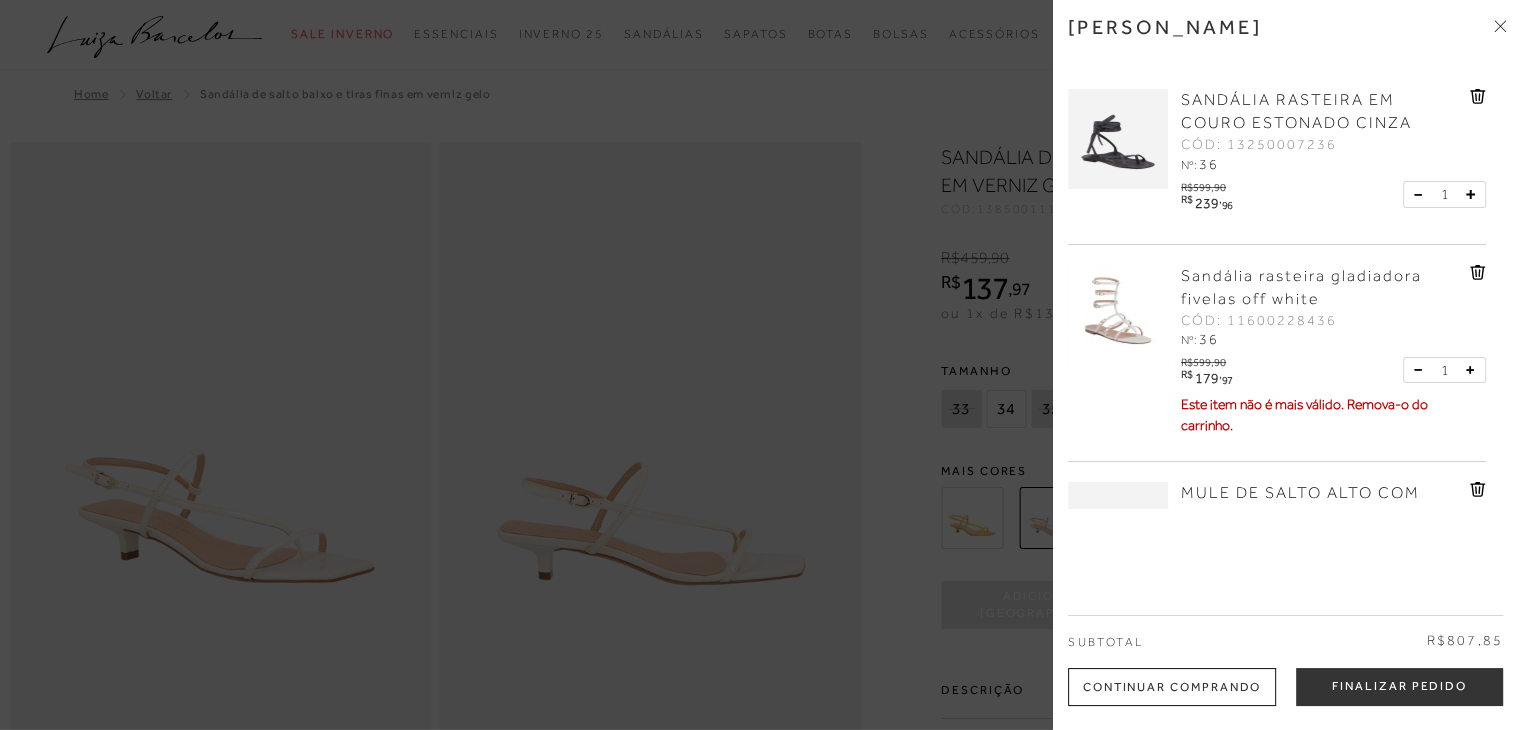 click 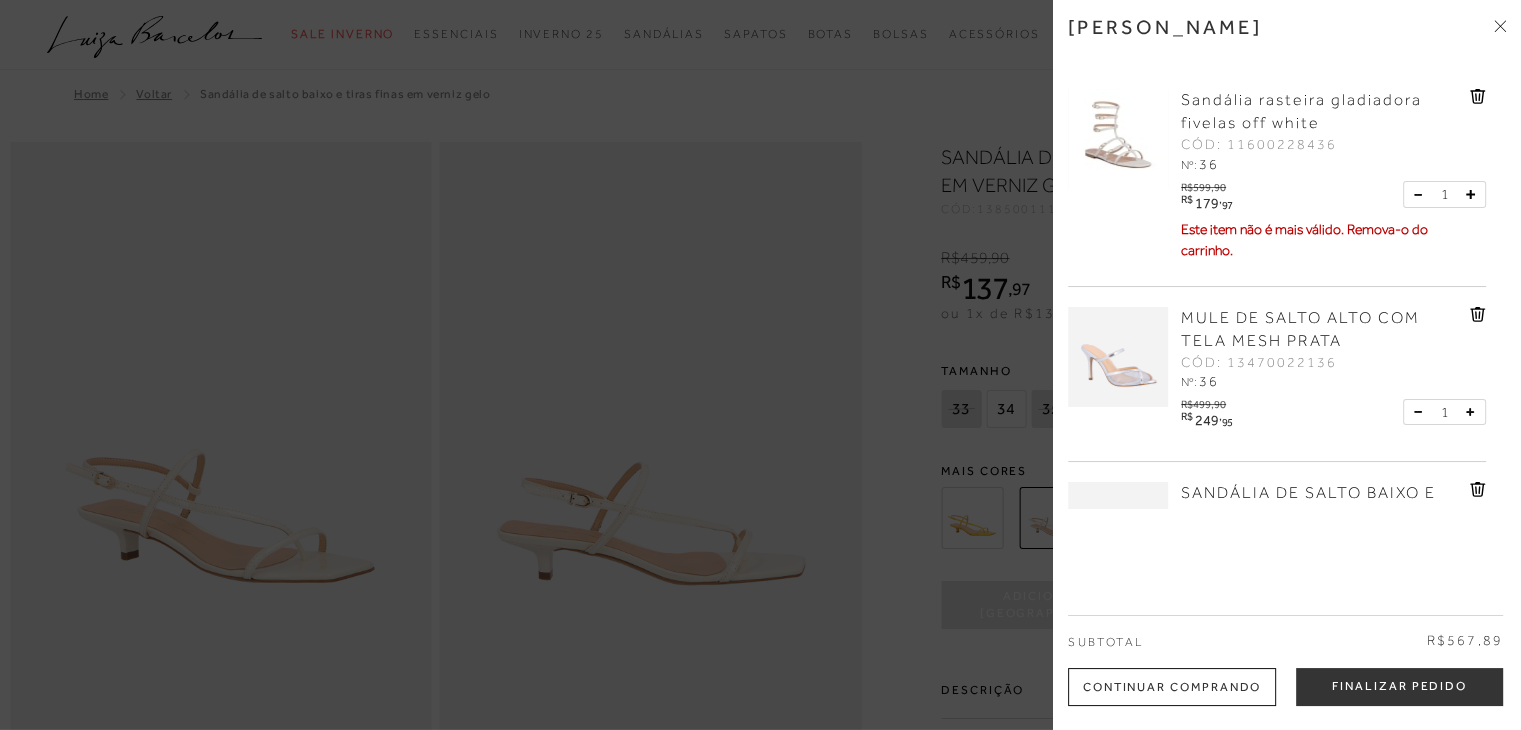 click 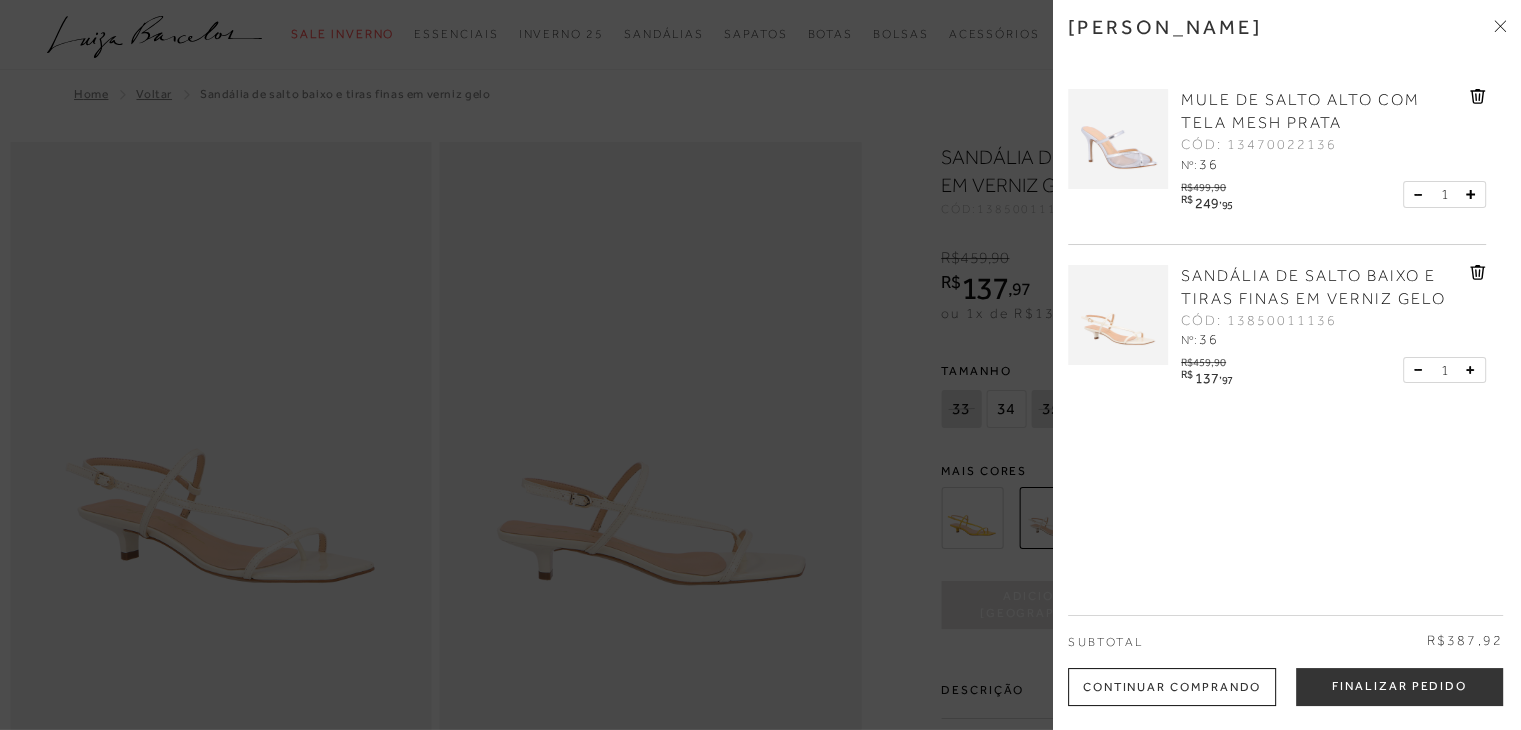 click 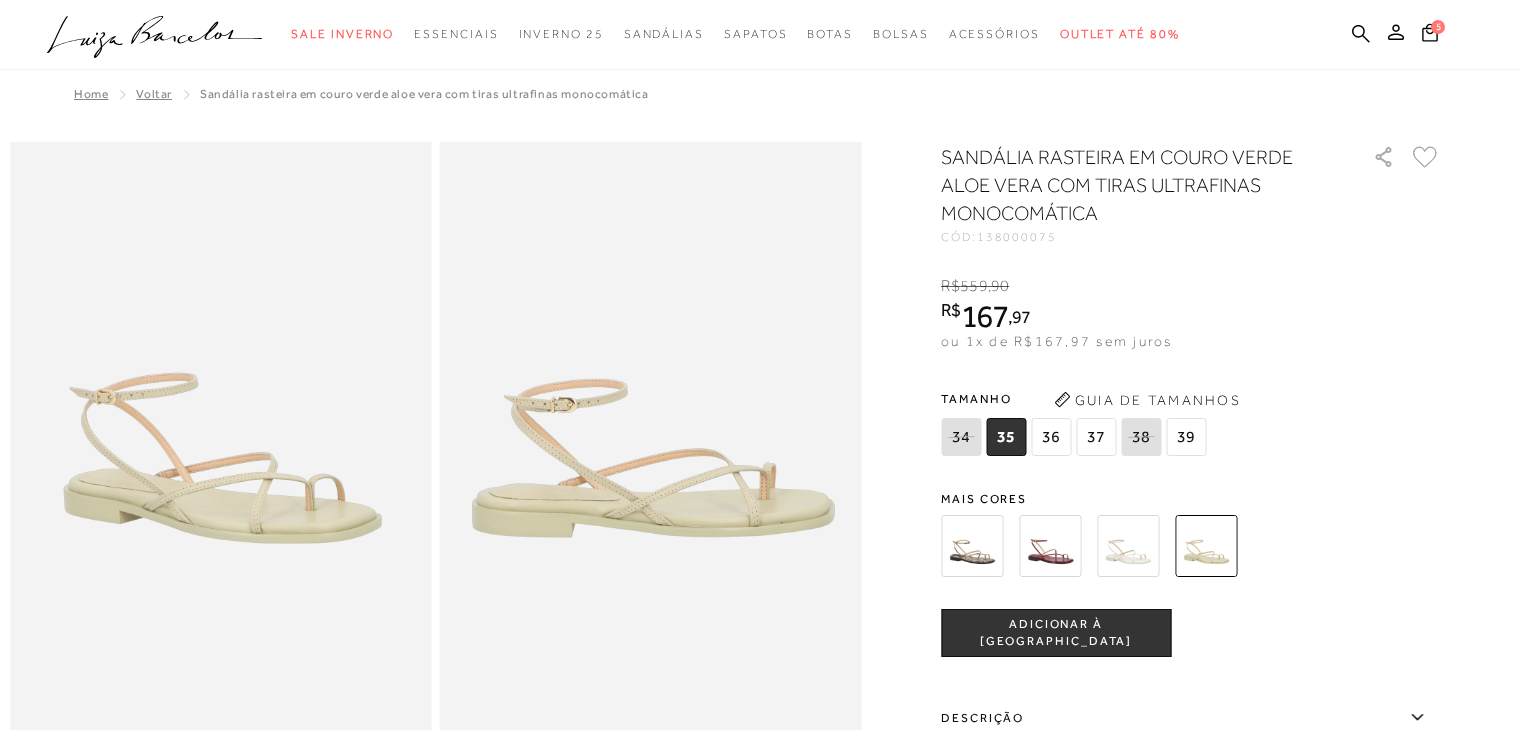 scroll, scrollTop: 0, scrollLeft: 0, axis: both 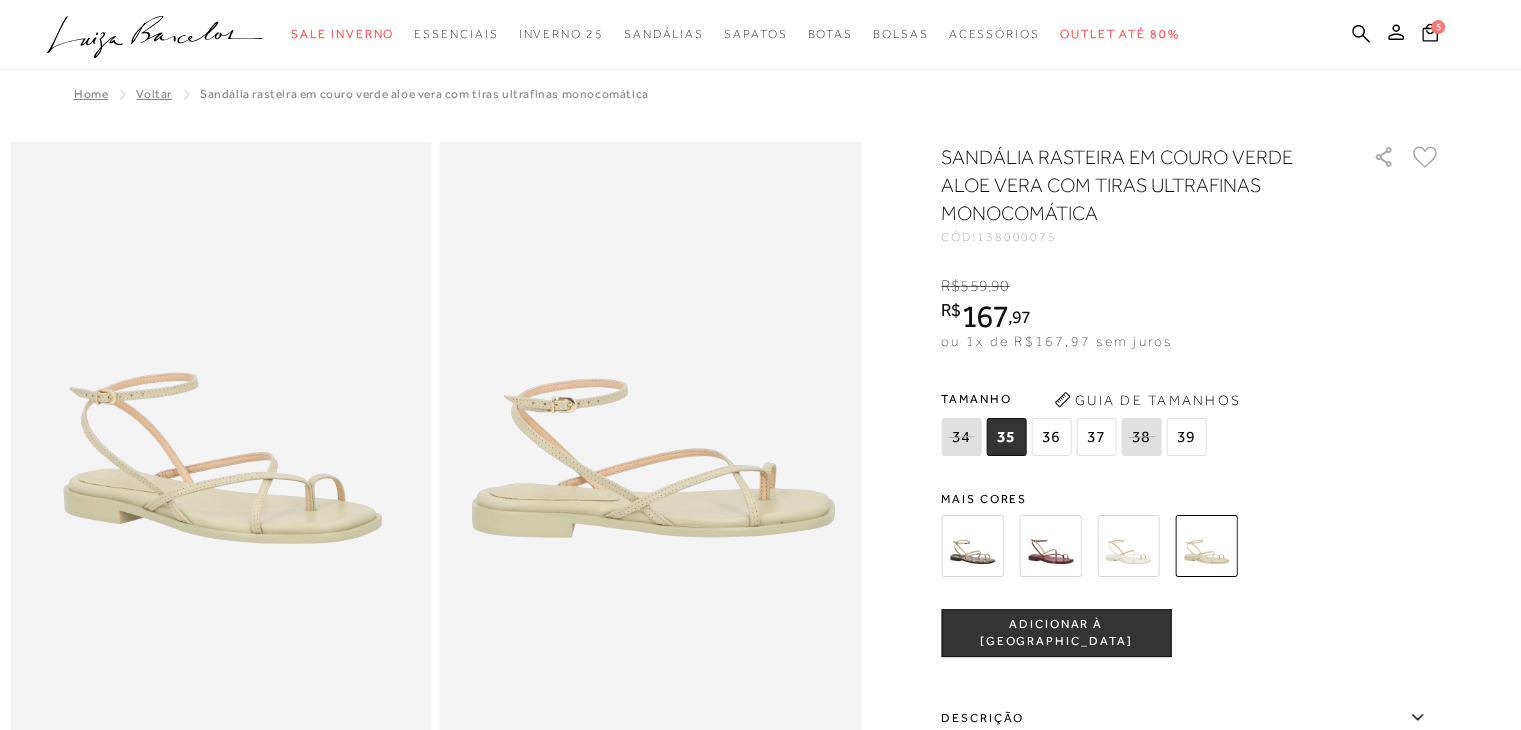 click at bounding box center [1050, 546] 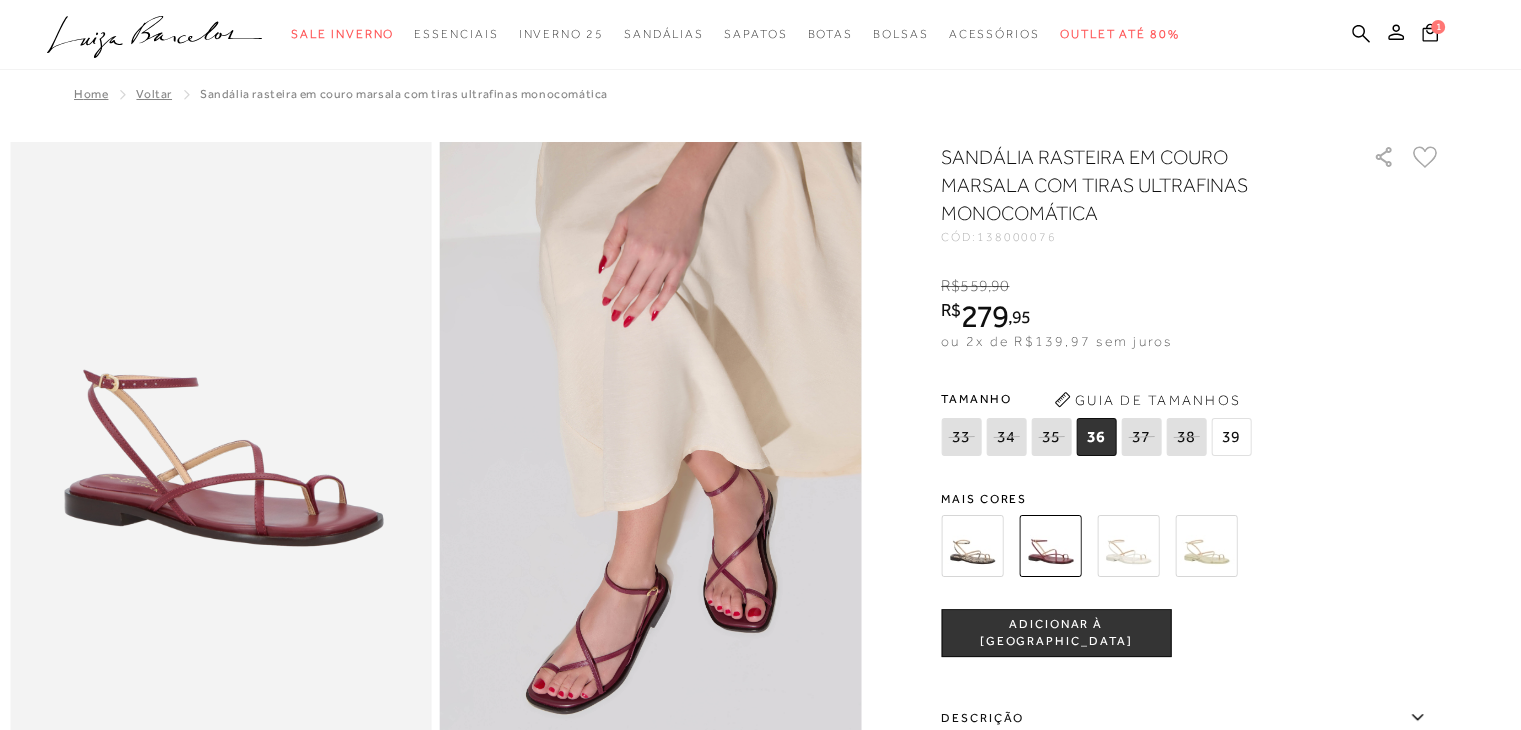 click at bounding box center (1128, 546) 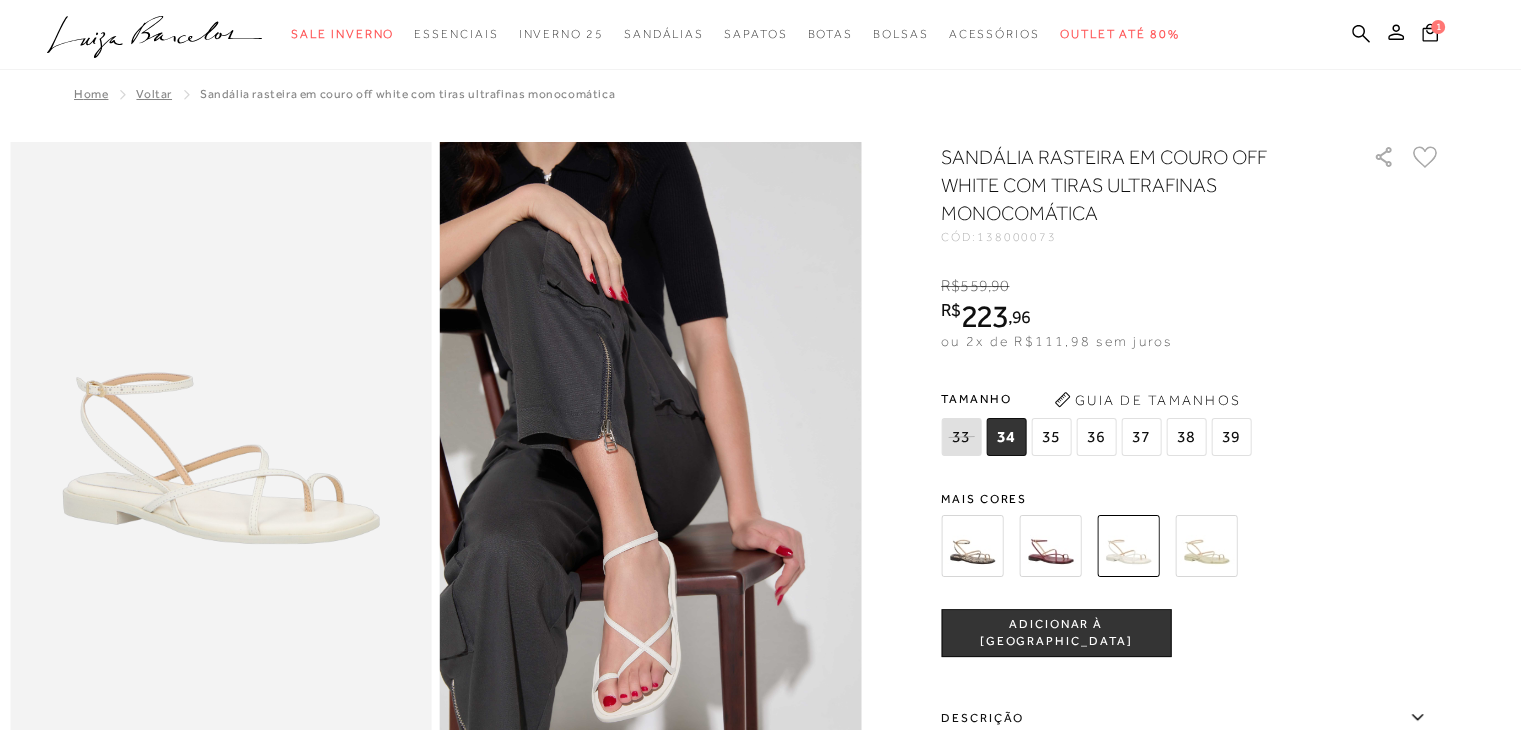 click at bounding box center (972, 546) 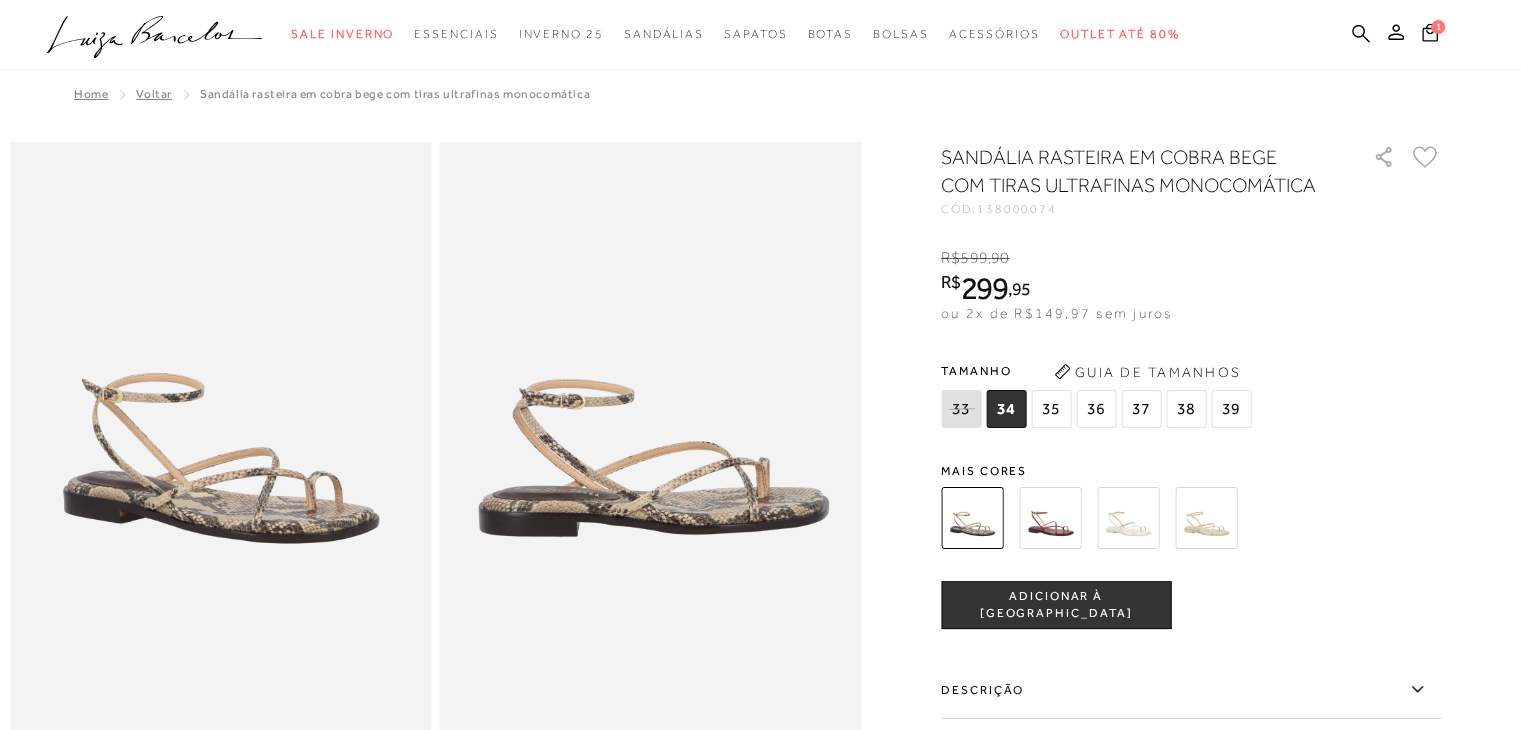 click at bounding box center [1206, 518] 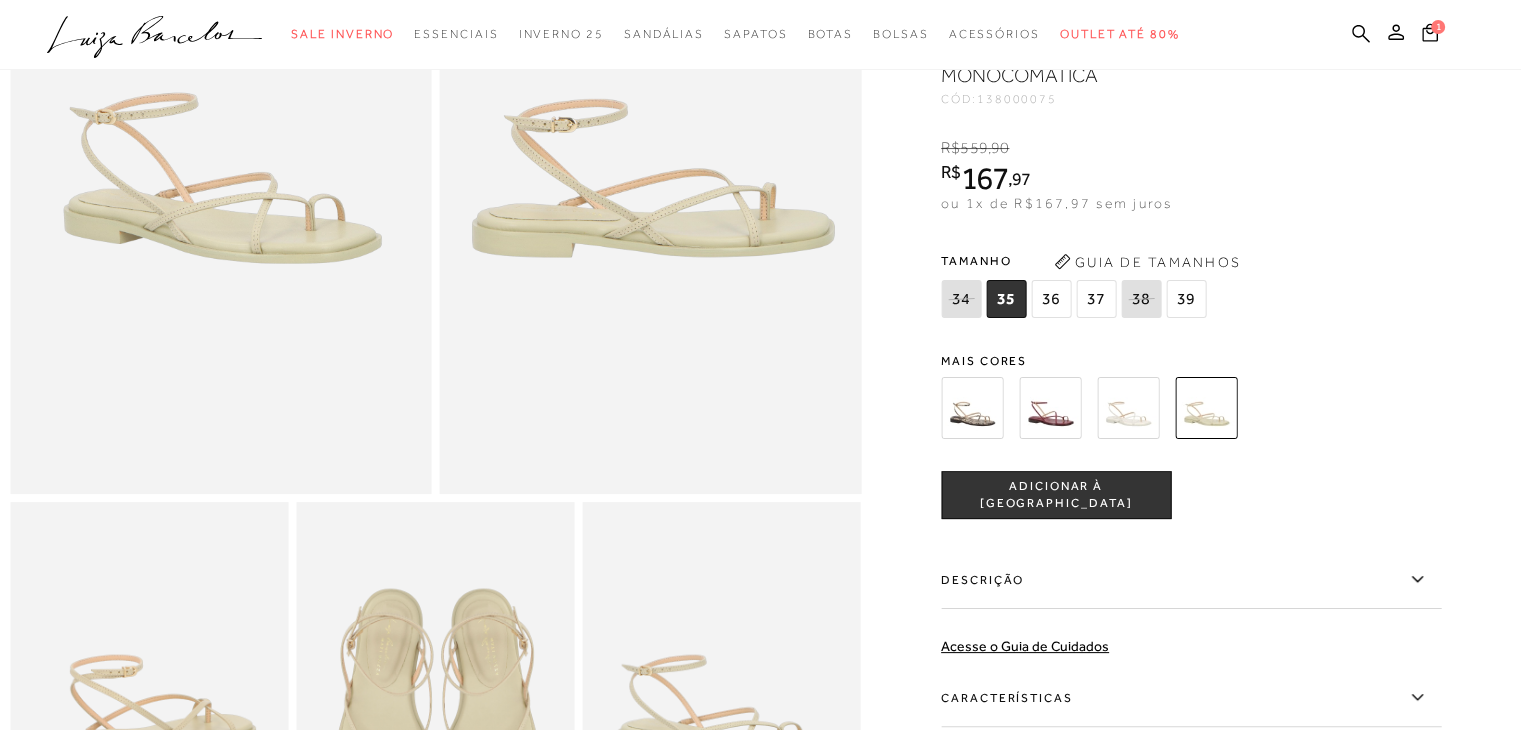 scroll, scrollTop: 268, scrollLeft: 0, axis: vertical 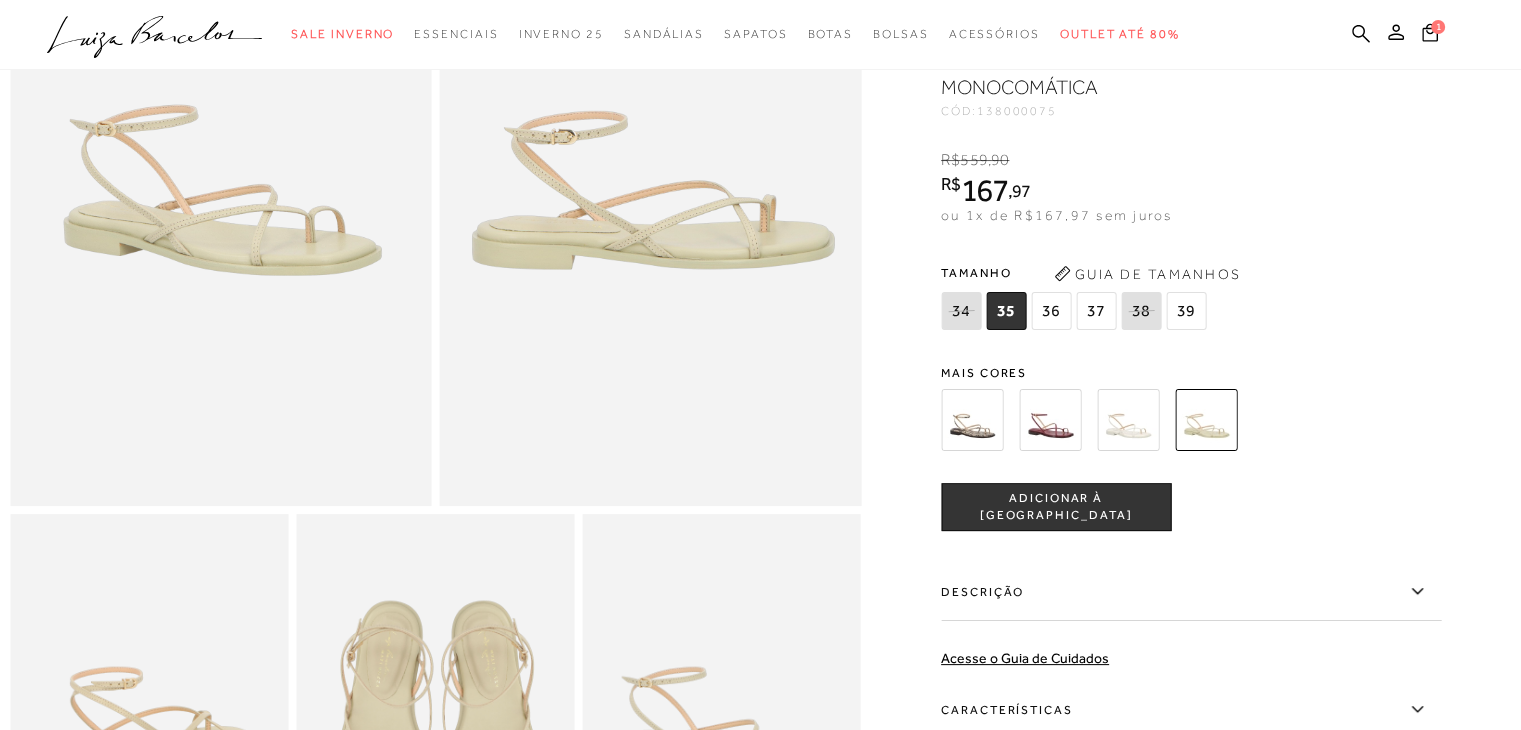 click on "36" at bounding box center [1051, 311] 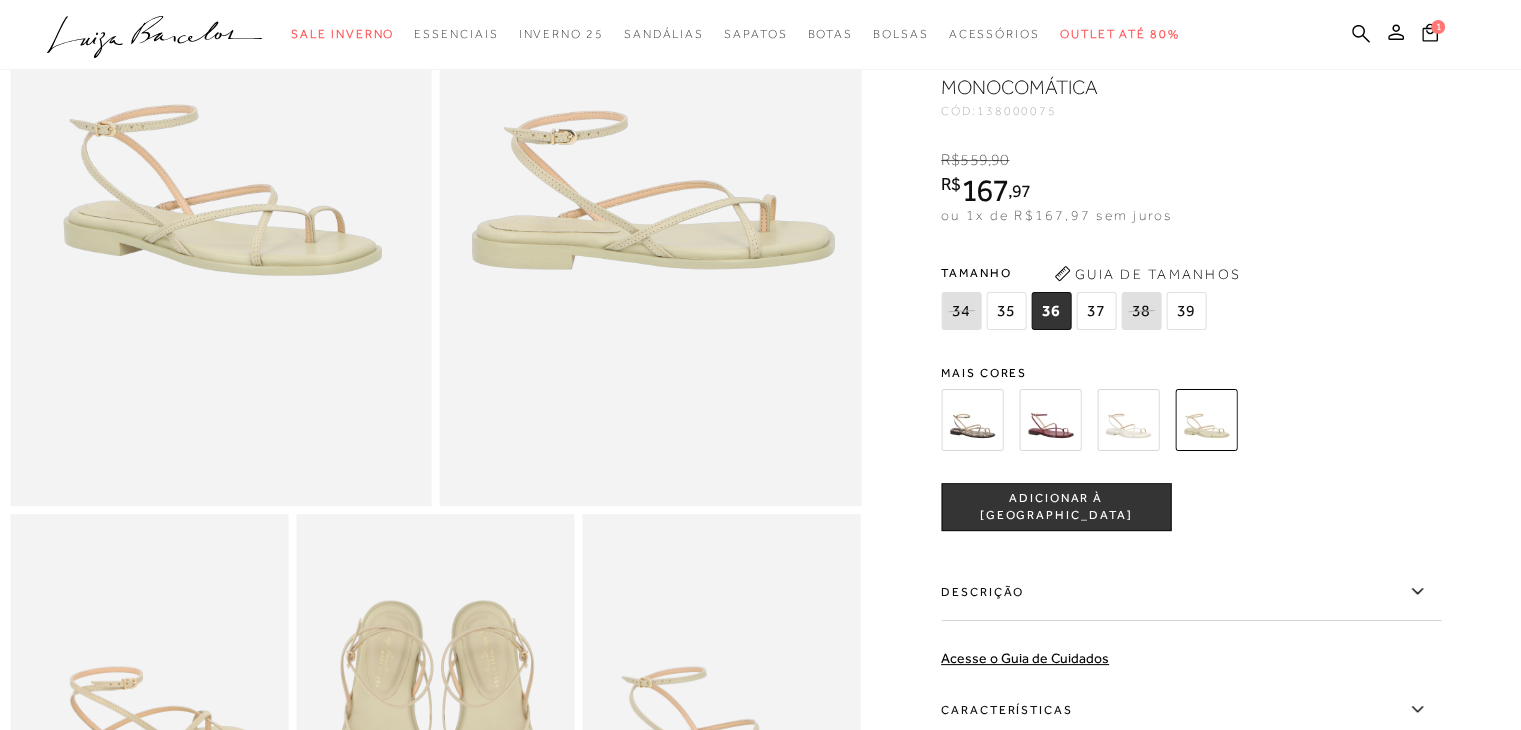 click on "ADICIONAR À [GEOGRAPHIC_DATA]" at bounding box center [1056, 507] 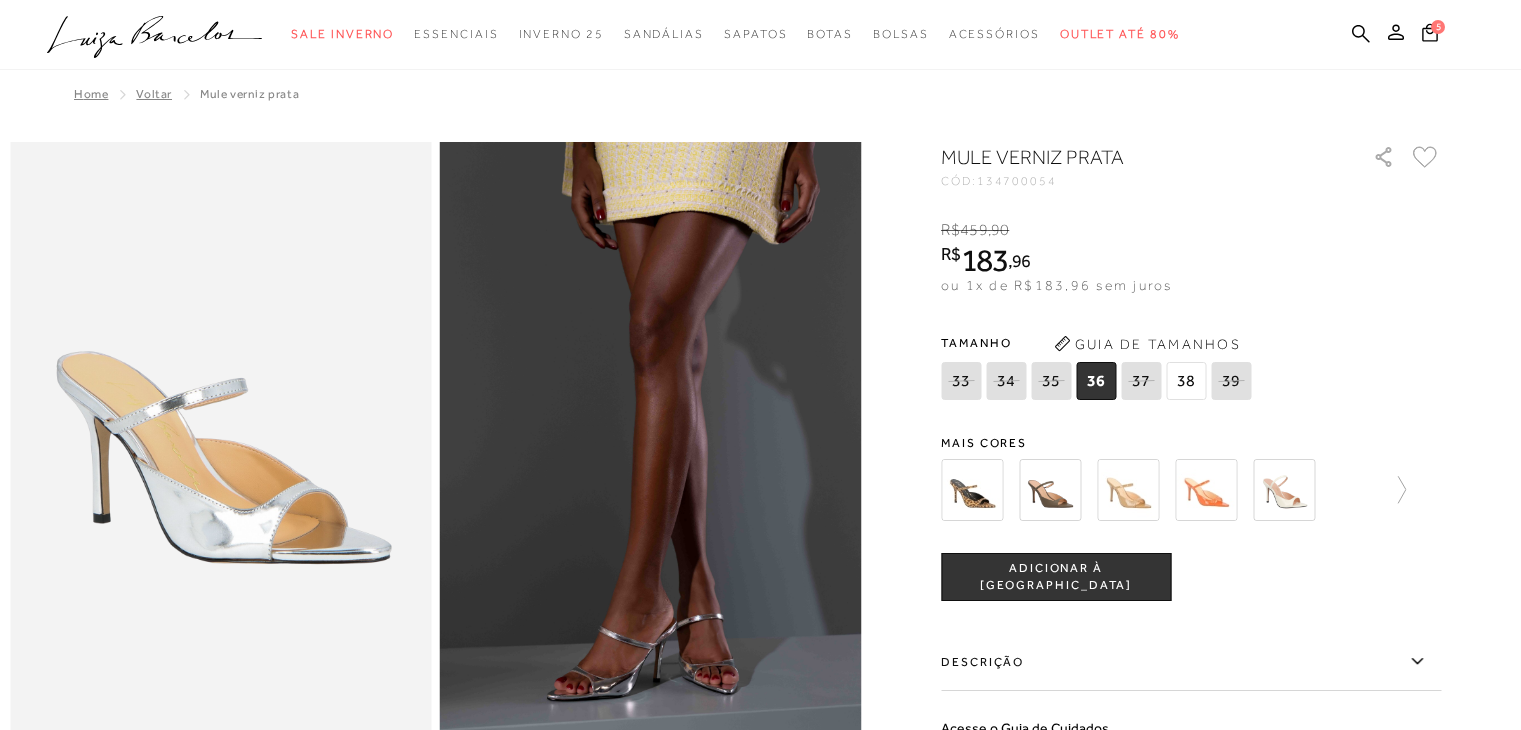 scroll, scrollTop: 0, scrollLeft: 0, axis: both 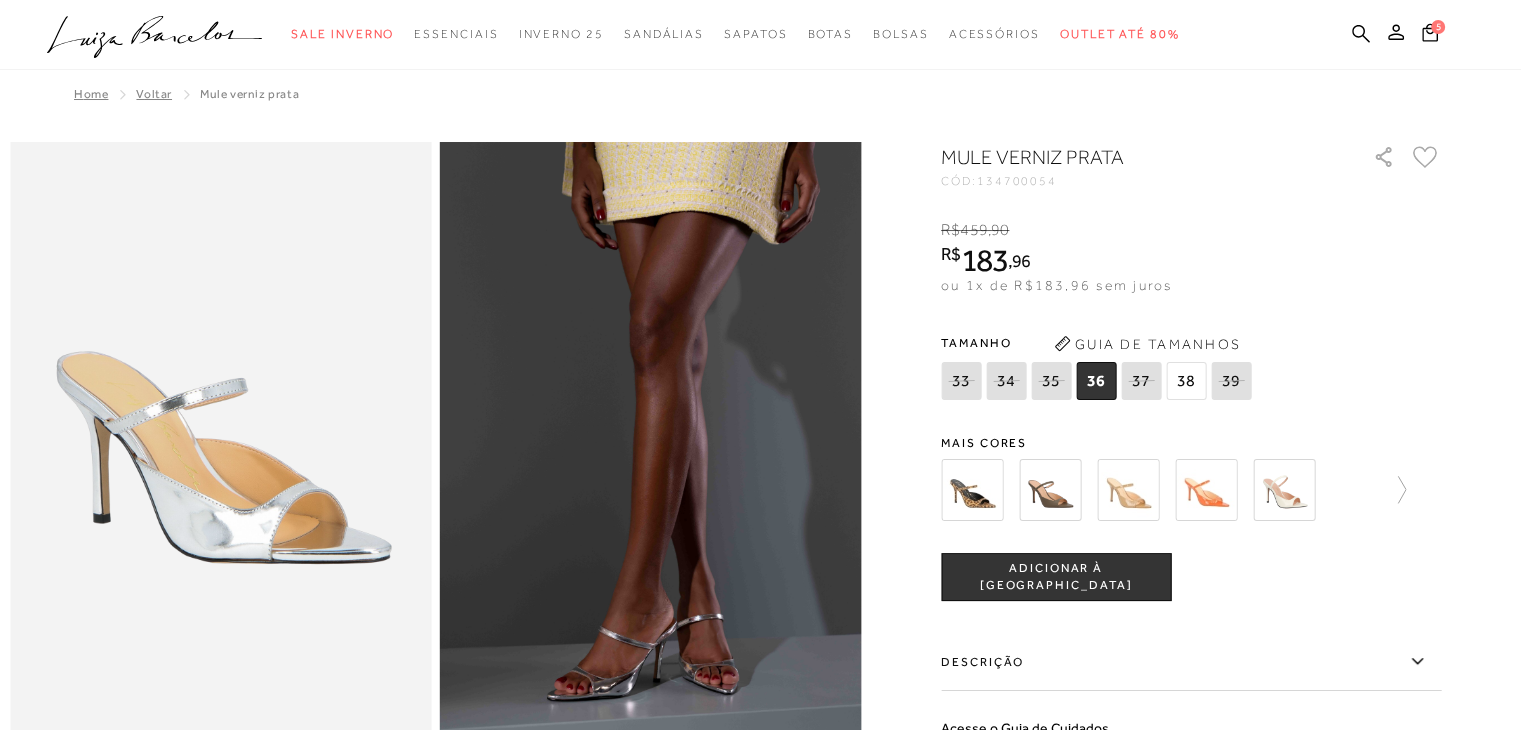 click on "ADICIONAR À SACOLA" at bounding box center [1056, 577] 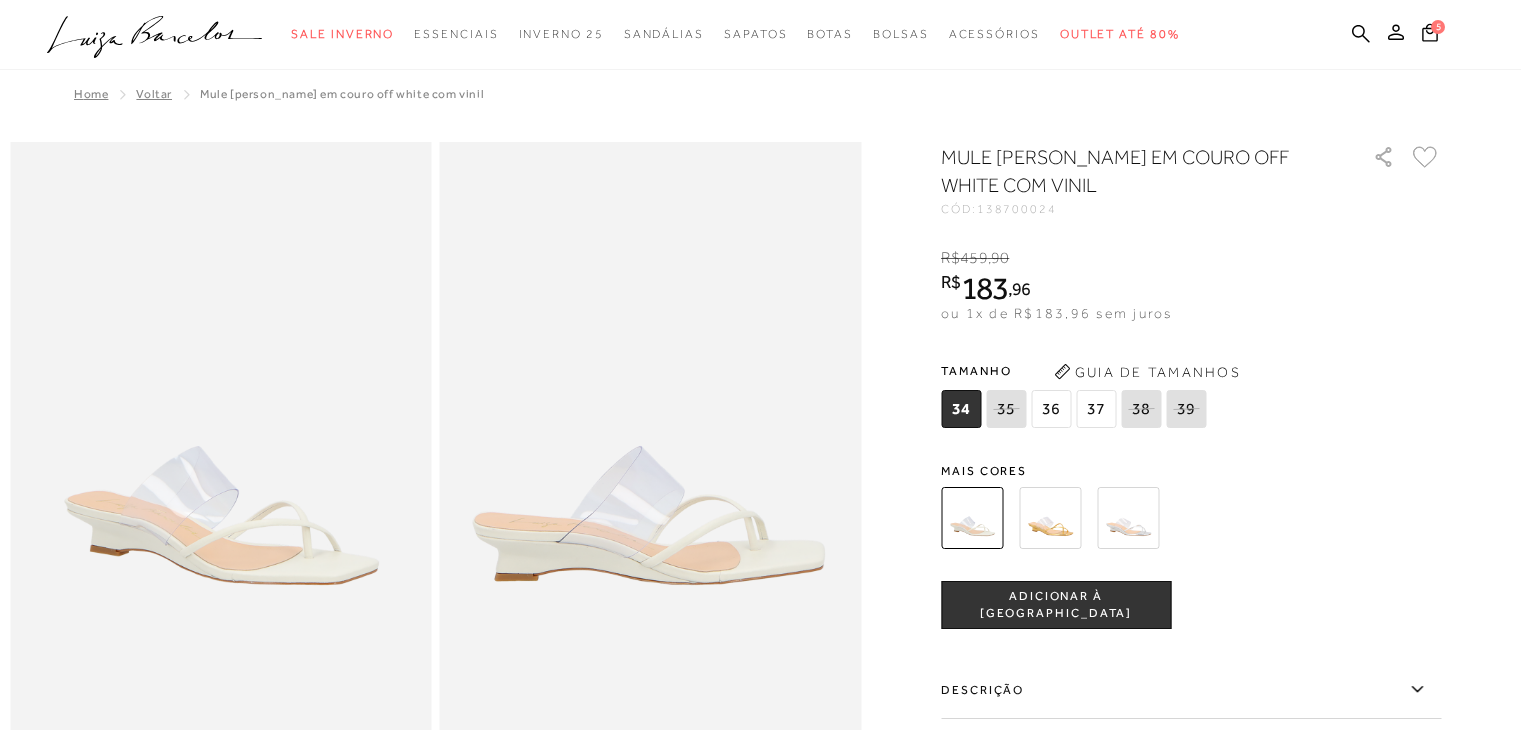 scroll, scrollTop: 0, scrollLeft: 0, axis: both 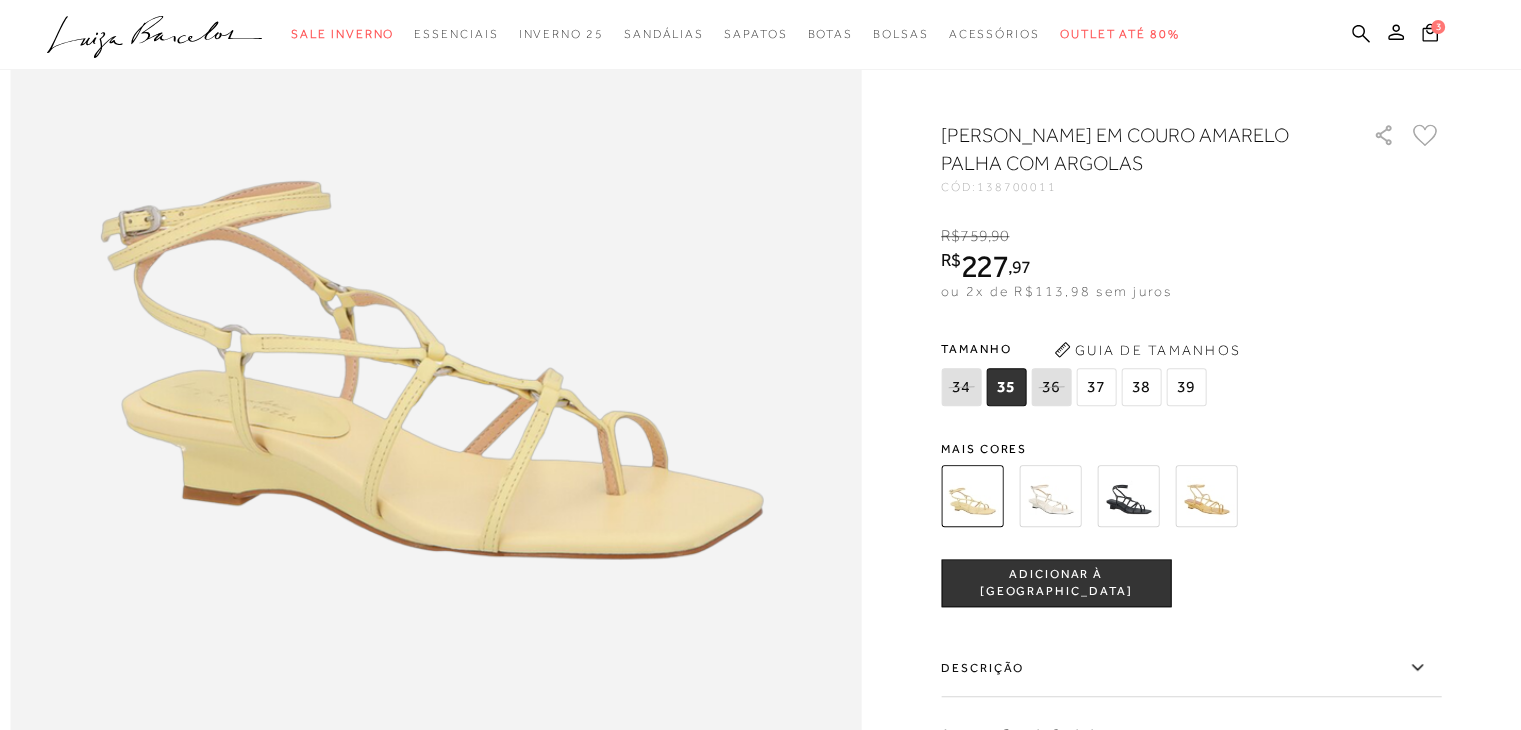 click at bounding box center (1050, 496) 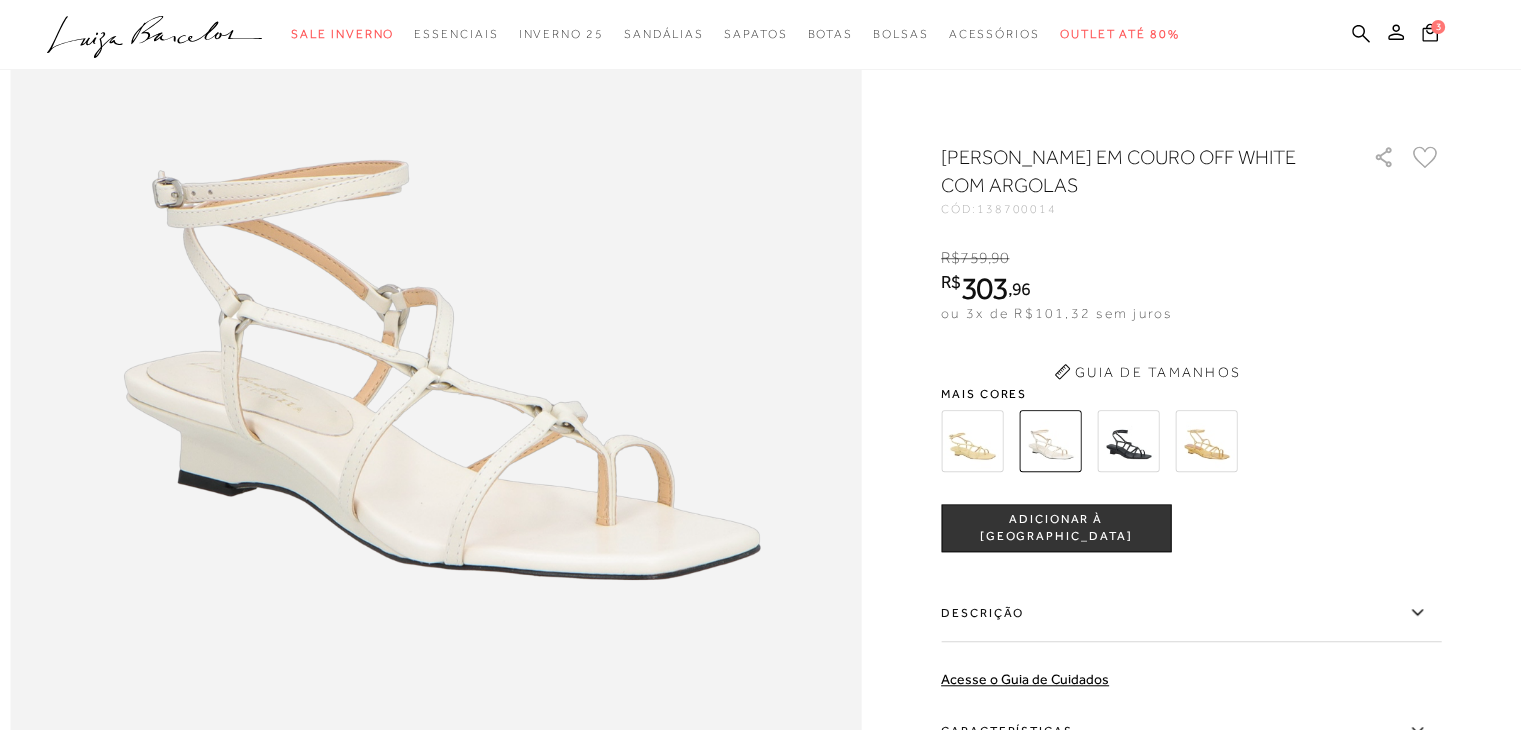 scroll, scrollTop: 0, scrollLeft: 0, axis: both 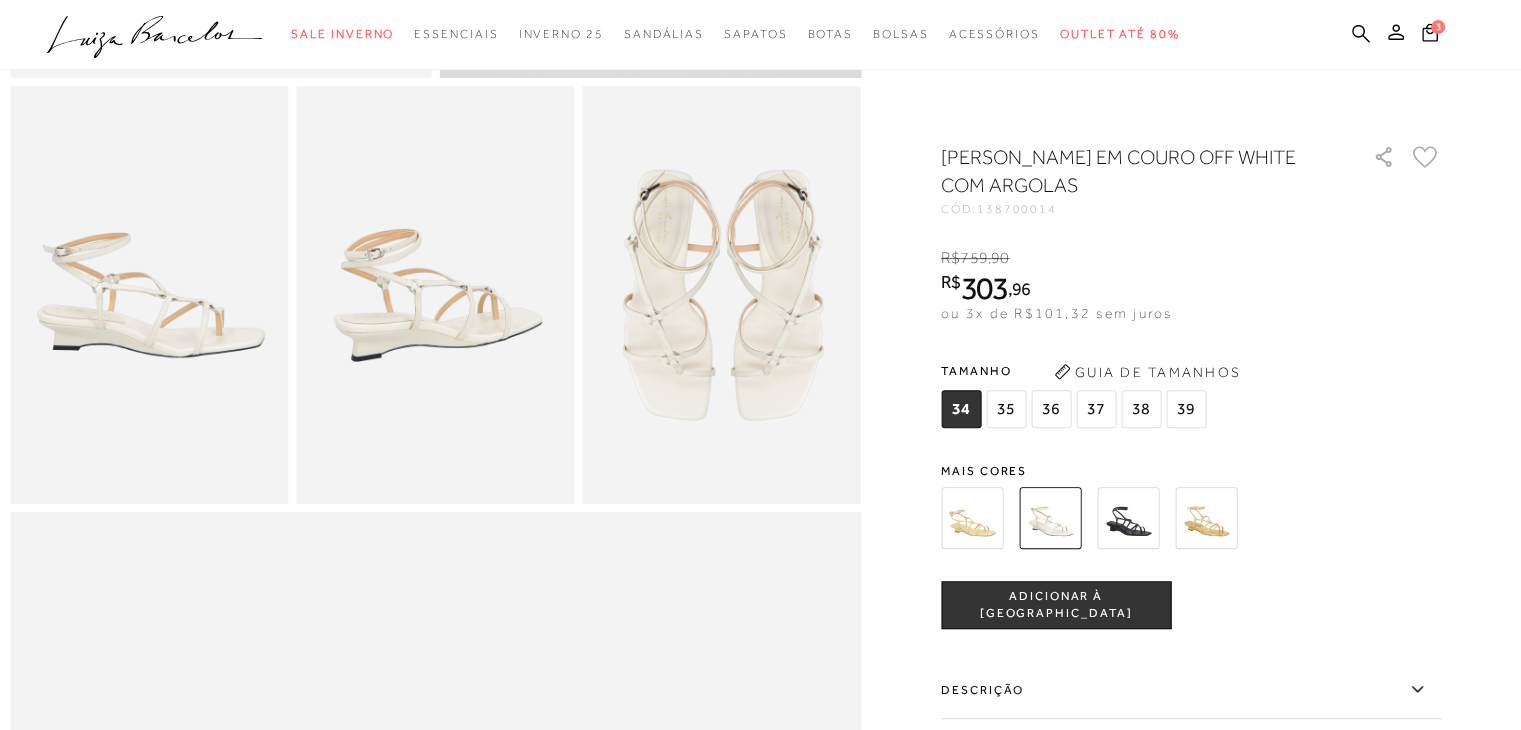 click at bounding box center (1128, 518) 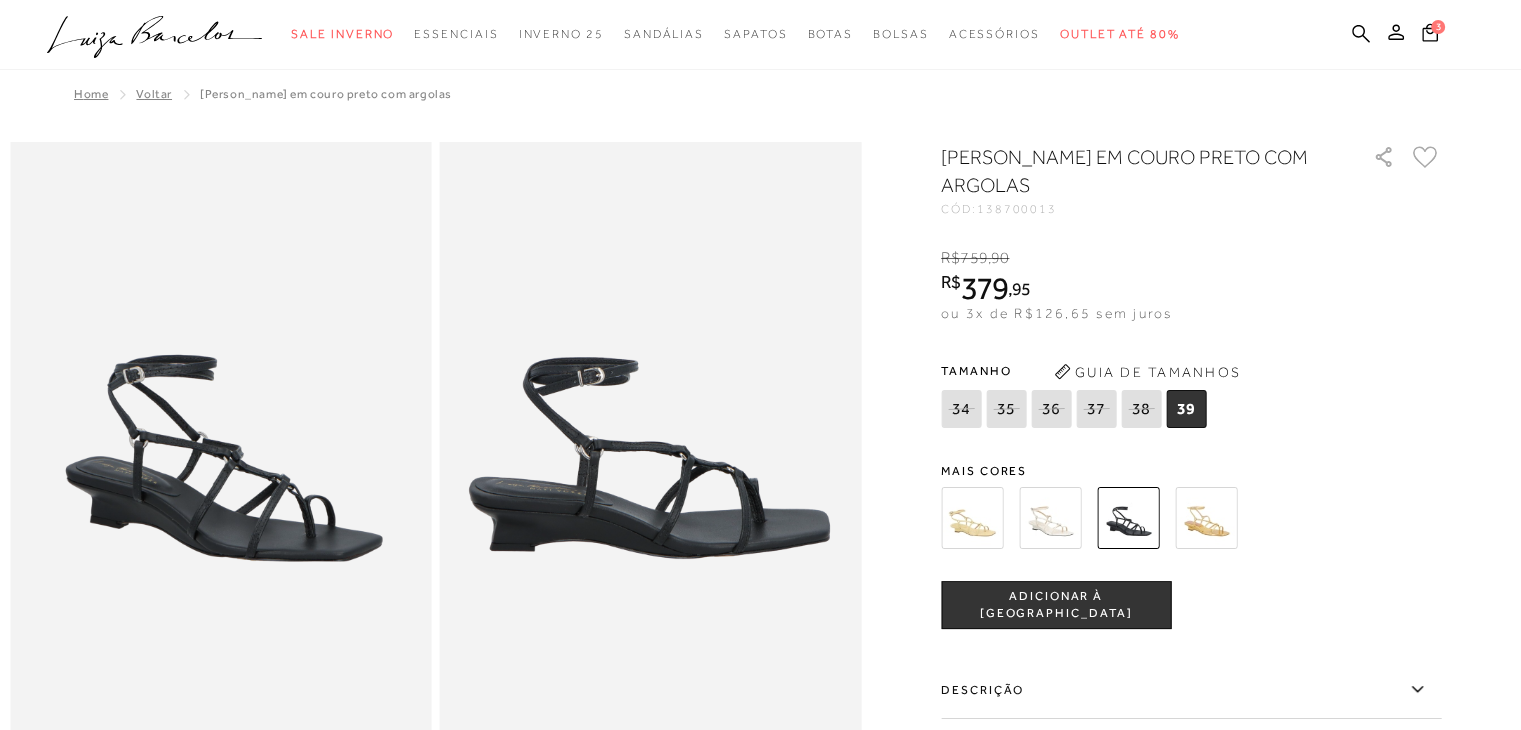 click at bounding box center [1206, 518] 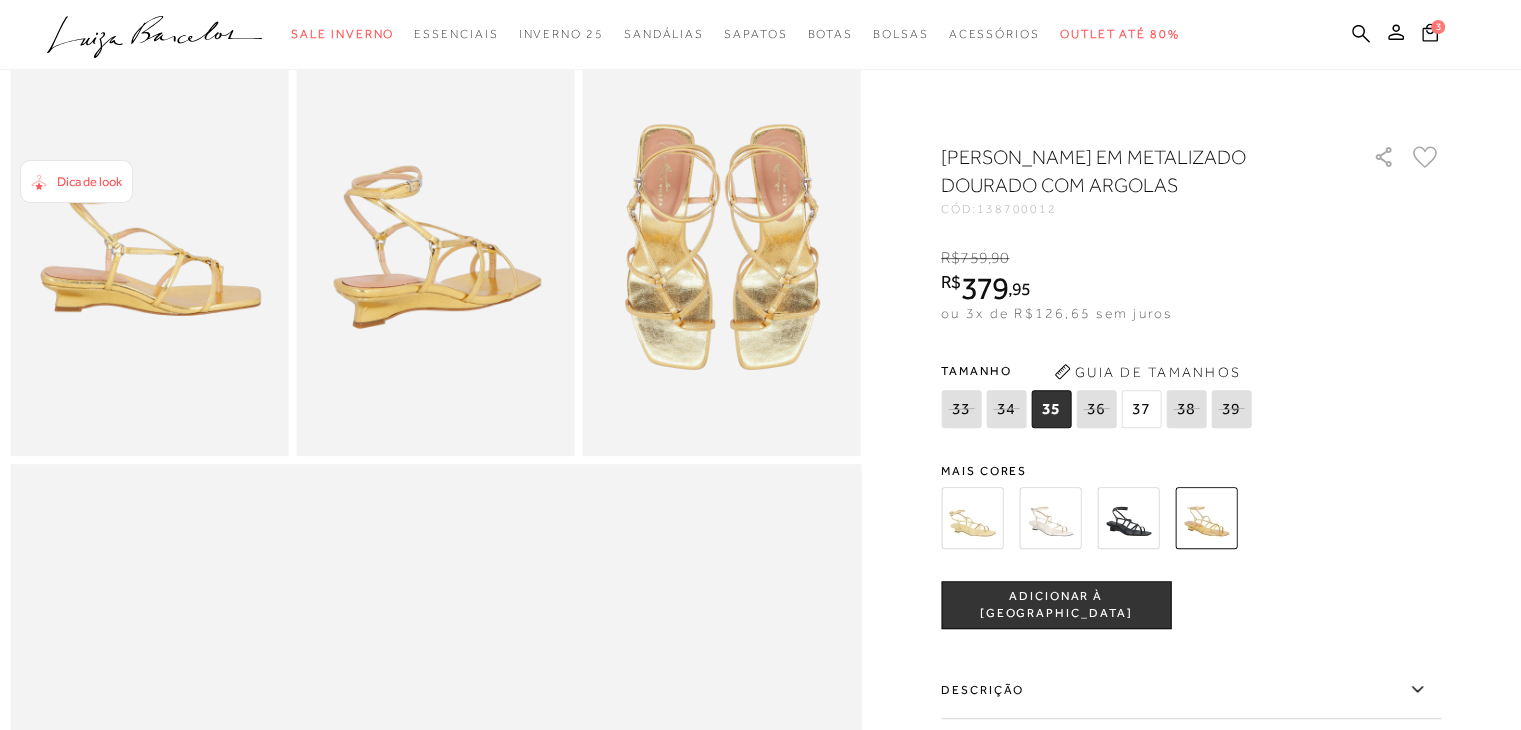 scroll, scrollTop: 1383, scrollLeft: 0, axis: vertical 